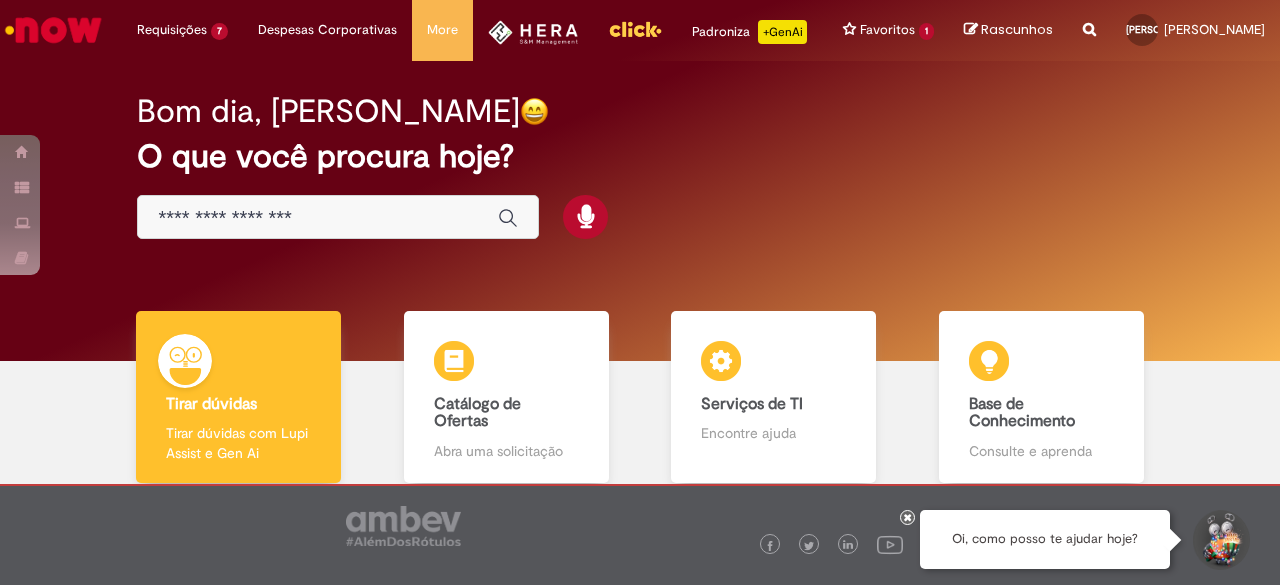 scroll, scrollTop: 0, scrollLeft: 0, axis: both 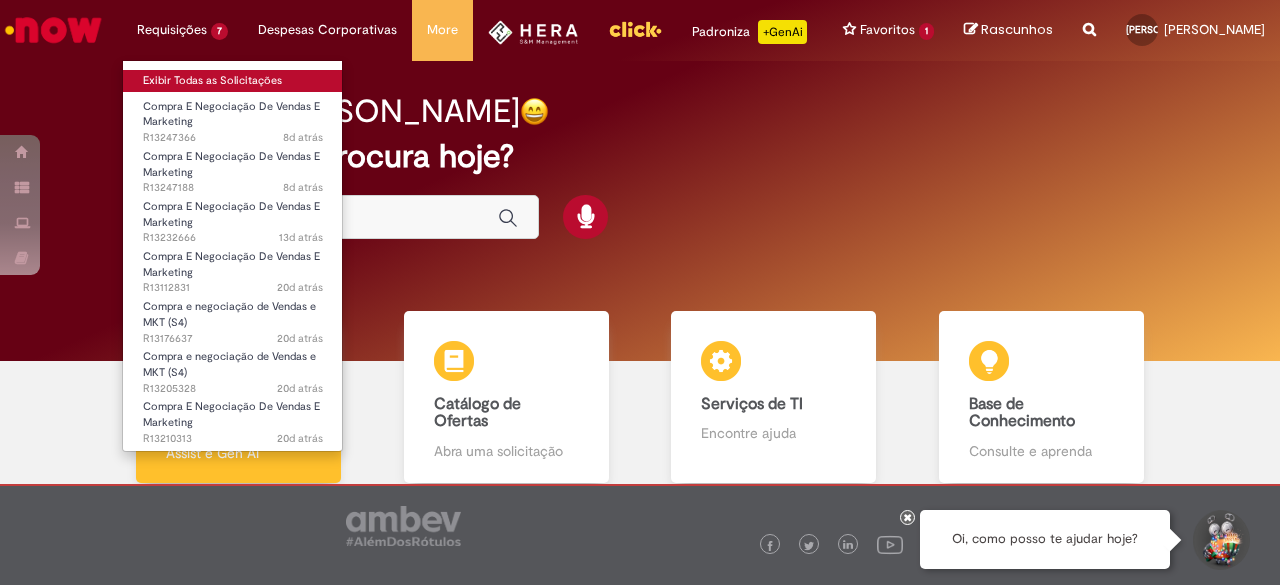 click on "Exibir Todas as Solicitações" at bounding box center [233, 81] 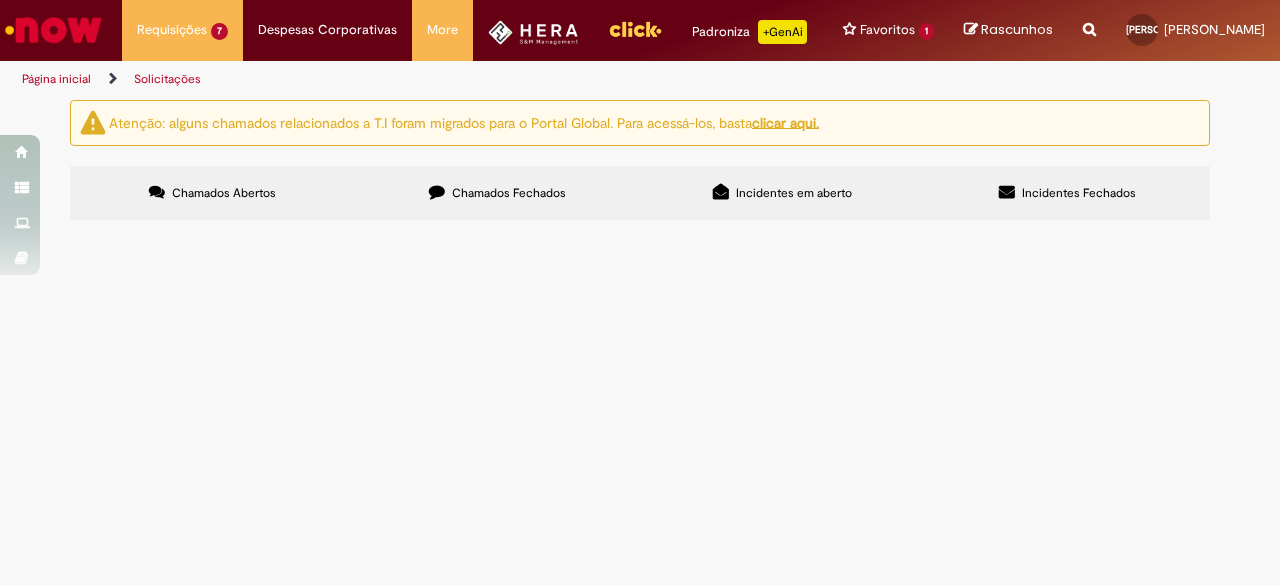 scroll, scrollTop: 115, scrollLeft: 0, axis: vertical 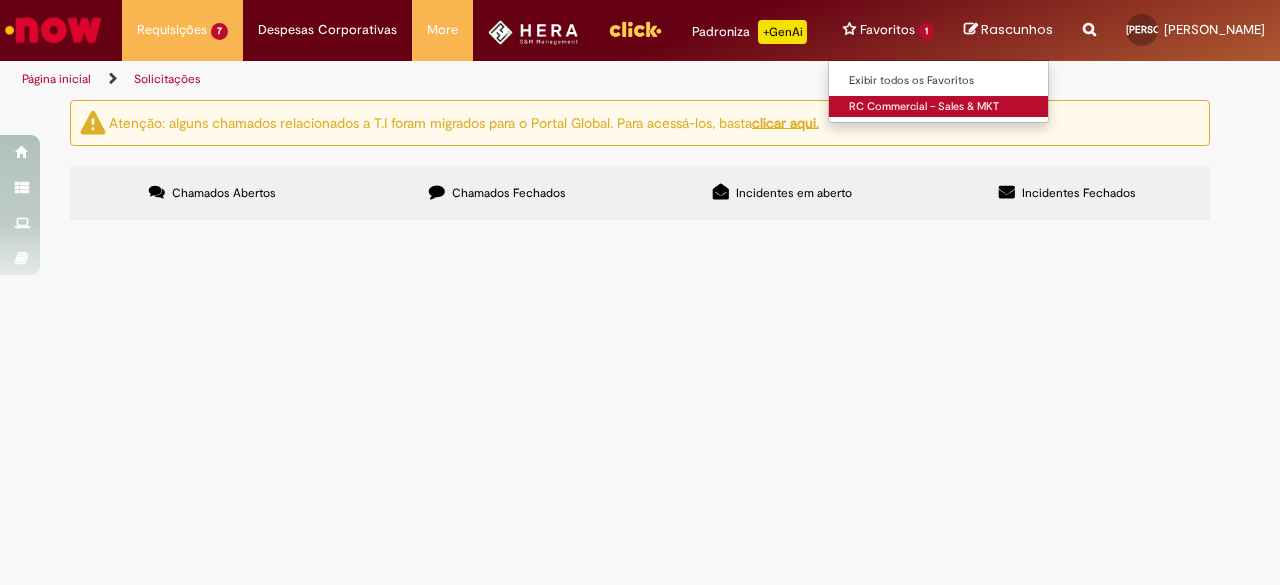 click on "RC Commercial – Sales & MKT" at bounding box center [939, 107] 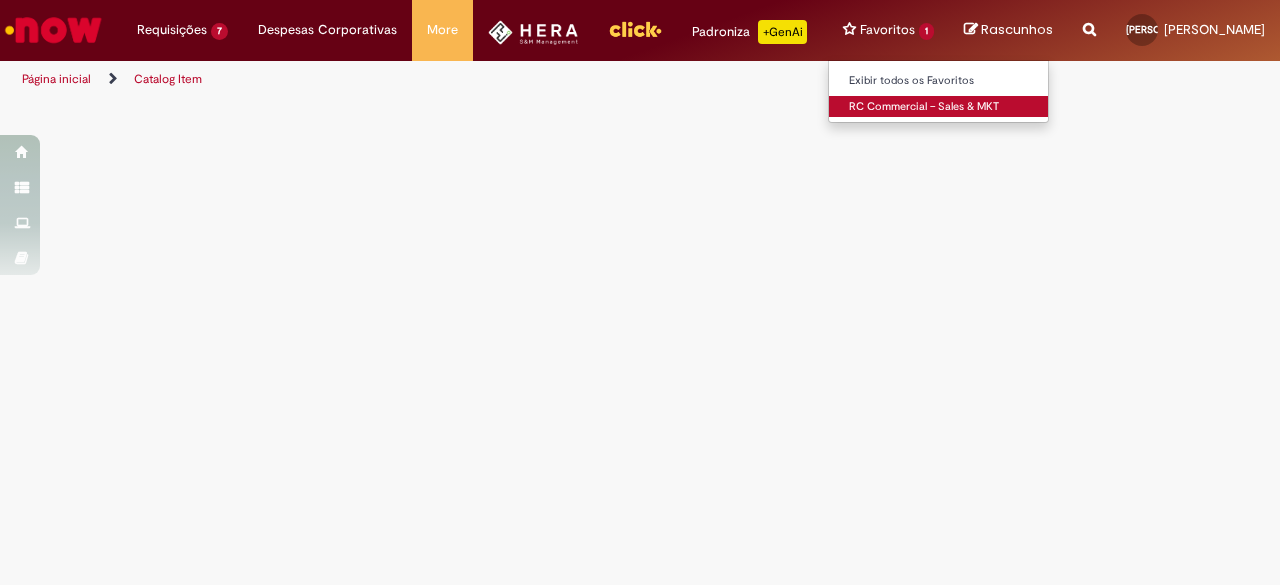 scroll, scrollTop: 0, scrollLeft: 0, axis: both 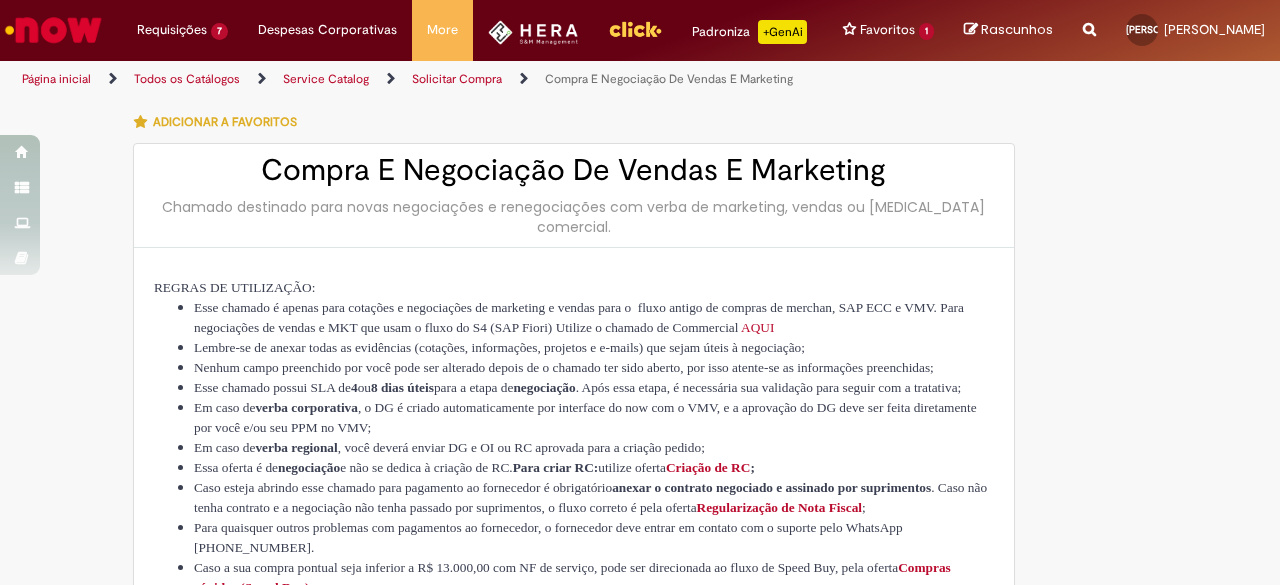 type on "********" 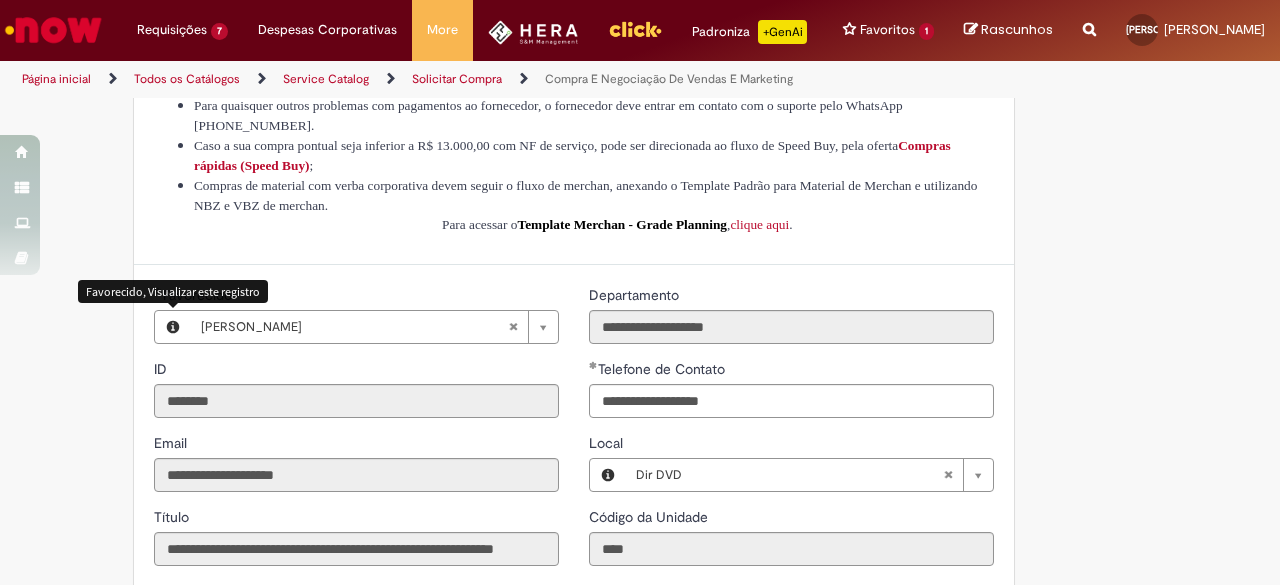 type on "**********" 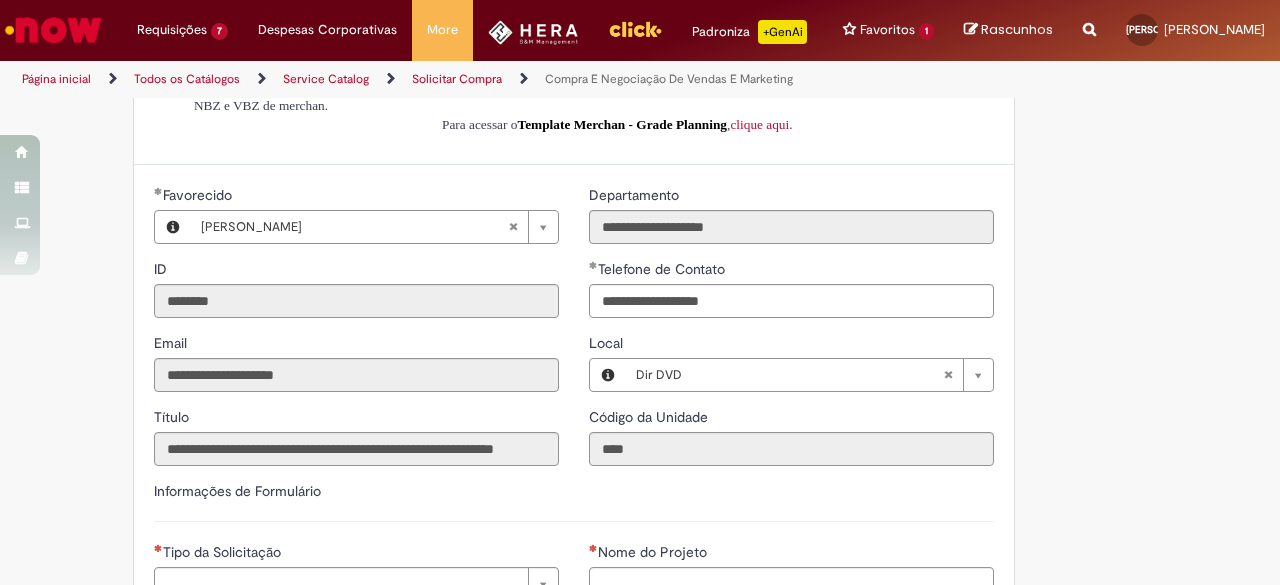 scroll, scrollTop: 722, scrollLeft: 0, axis: vertical 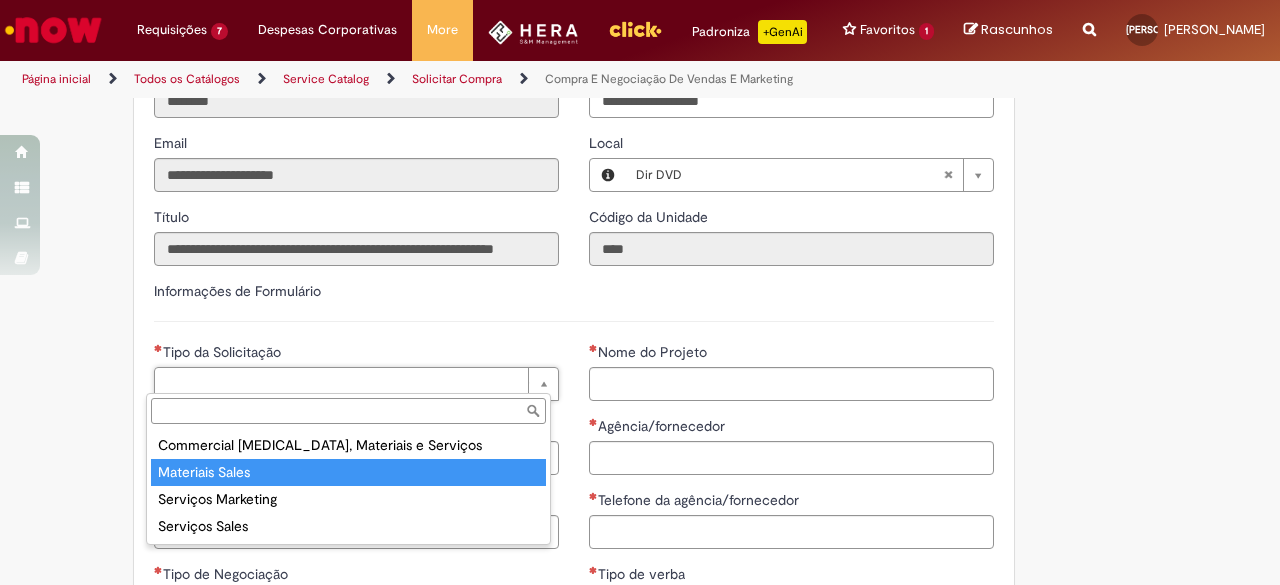 type on "**********" 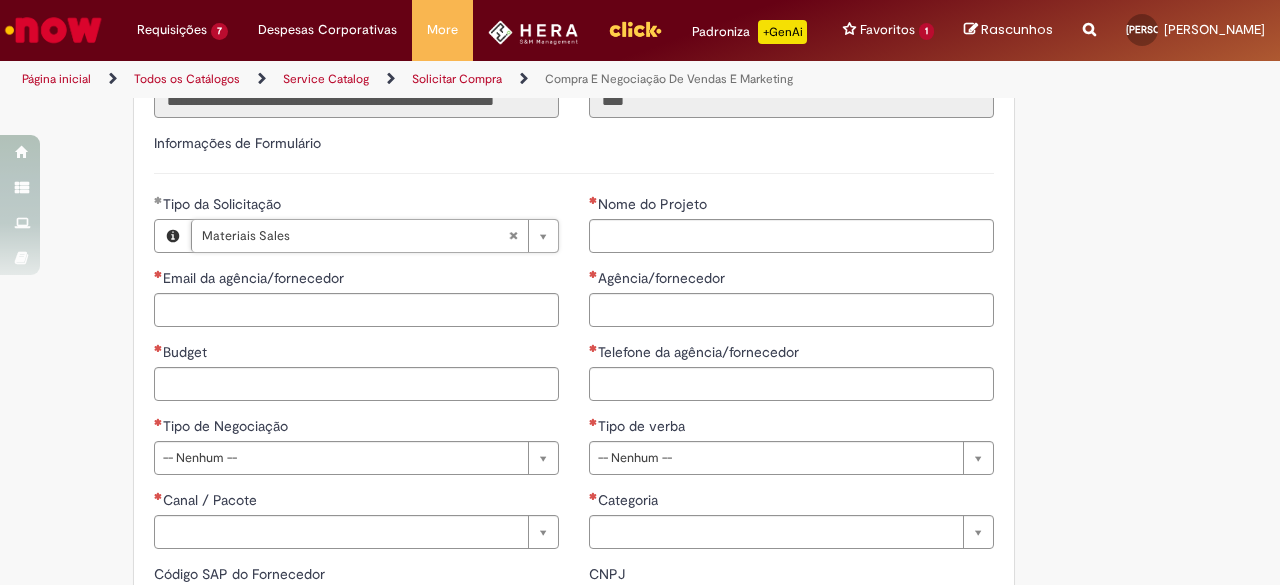 scroll, scrollTop: 922, scrollLeft: 0, axis: vertical 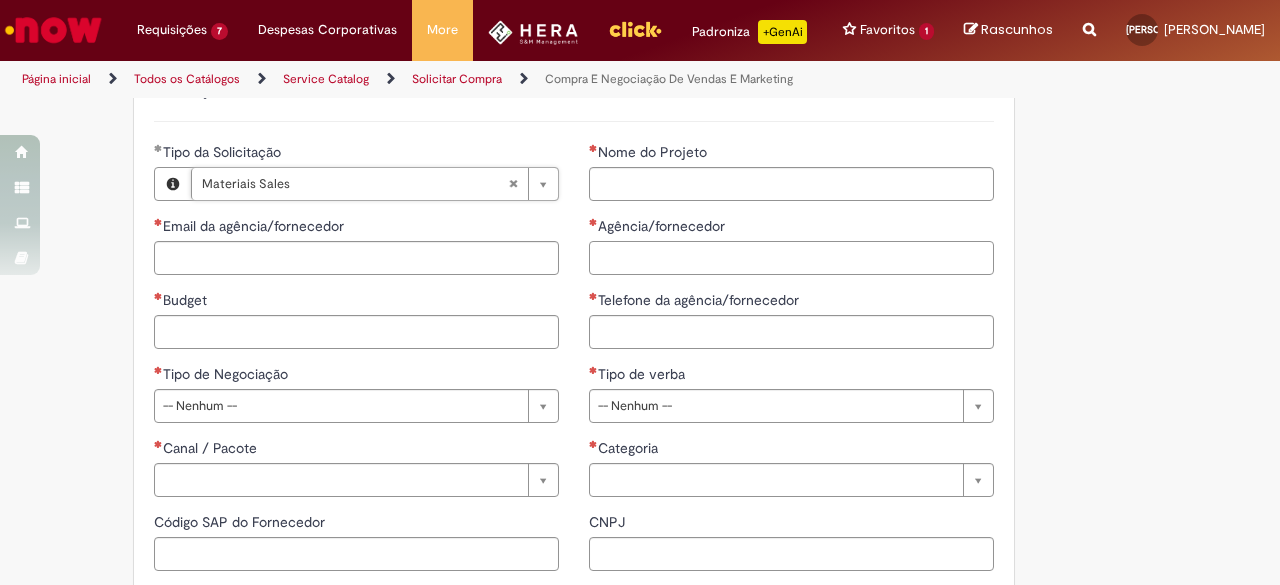 click on "Agência/fornecedor" at bounding box center [791, 258] 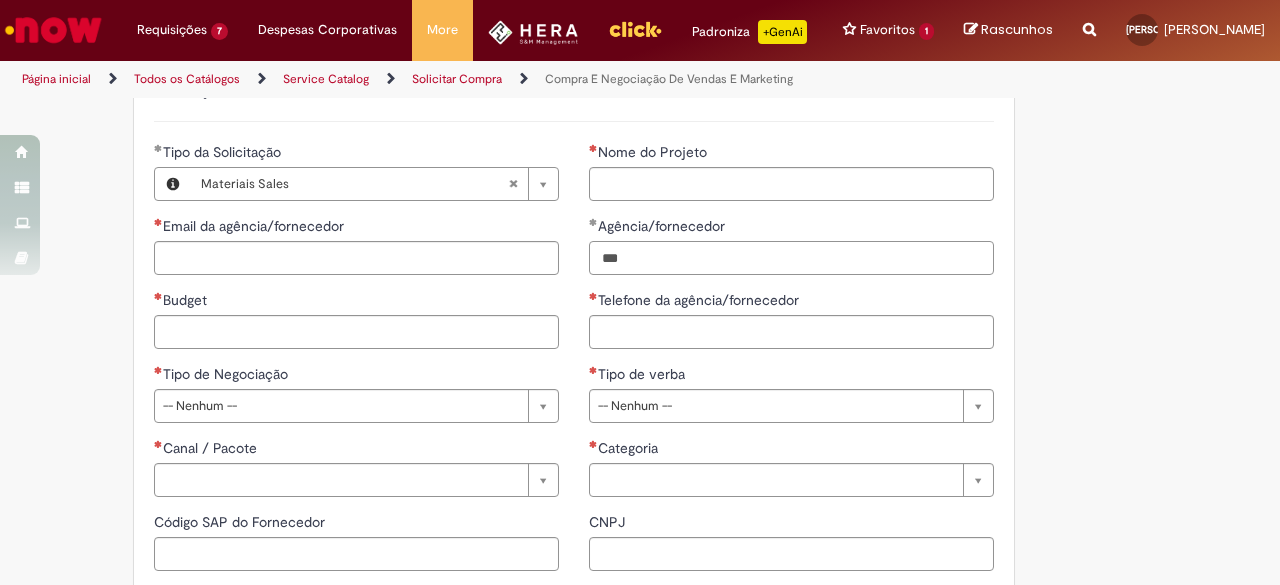 type on "***" 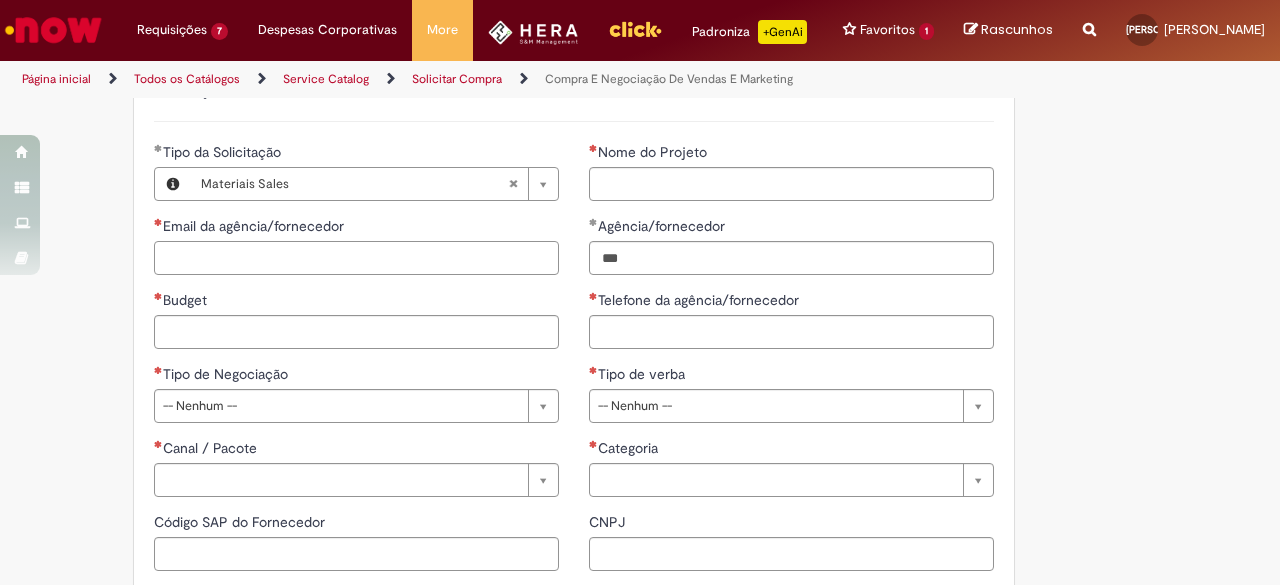 click on "Email da agência/fornecedor" at bounding box center [356, 258] 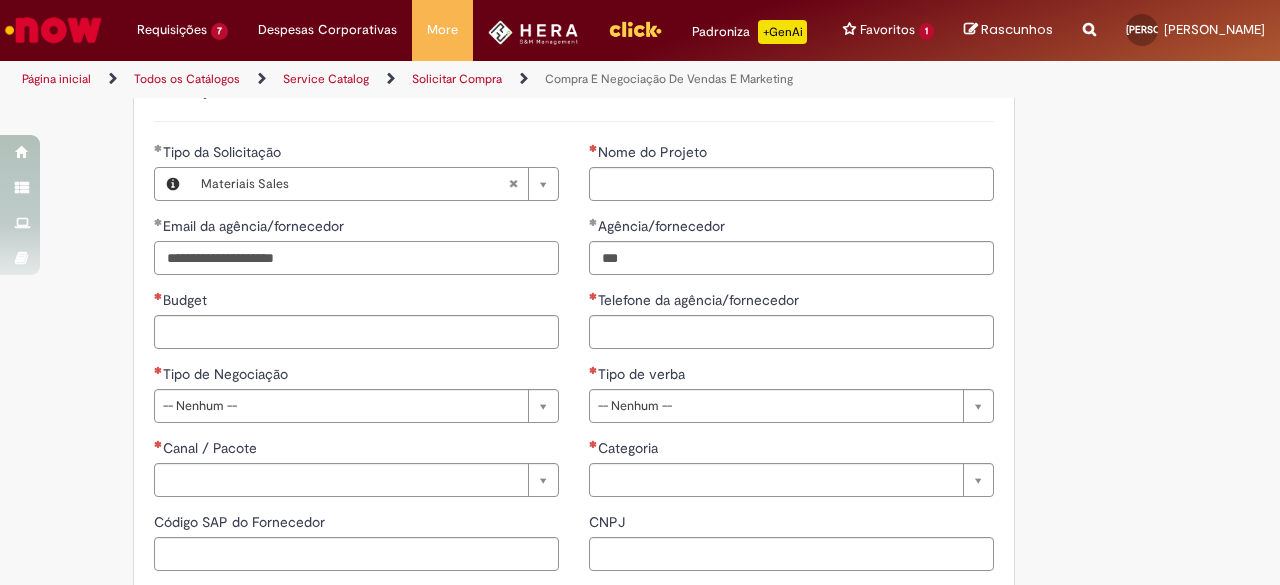 type on "**********" 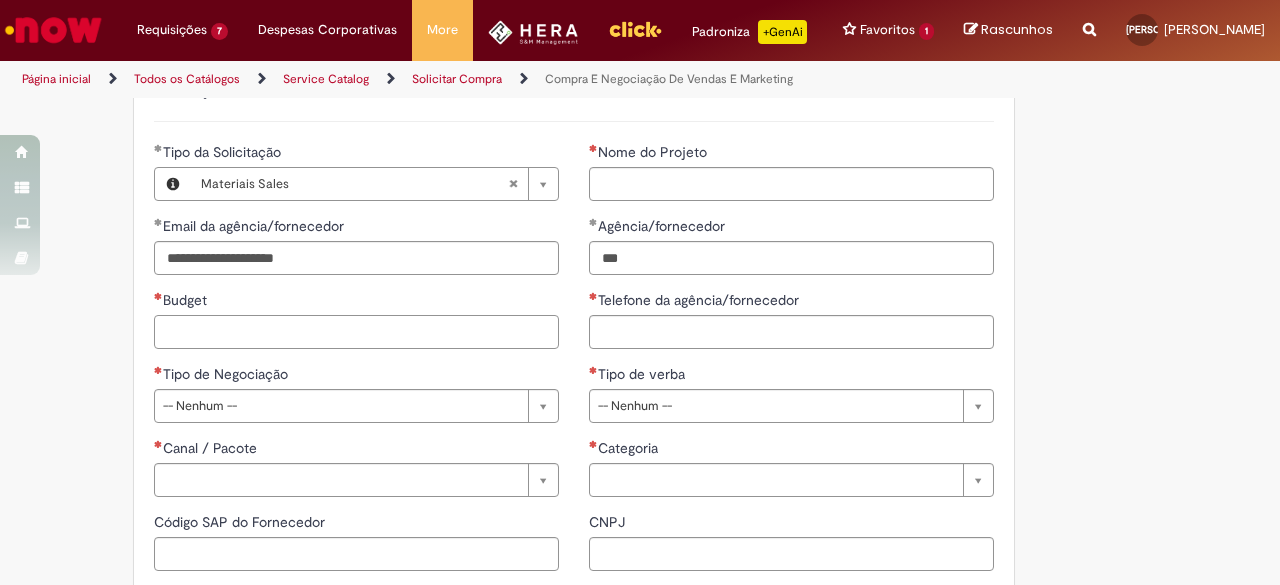 click on "Budget" at bounding box center (356, 332) 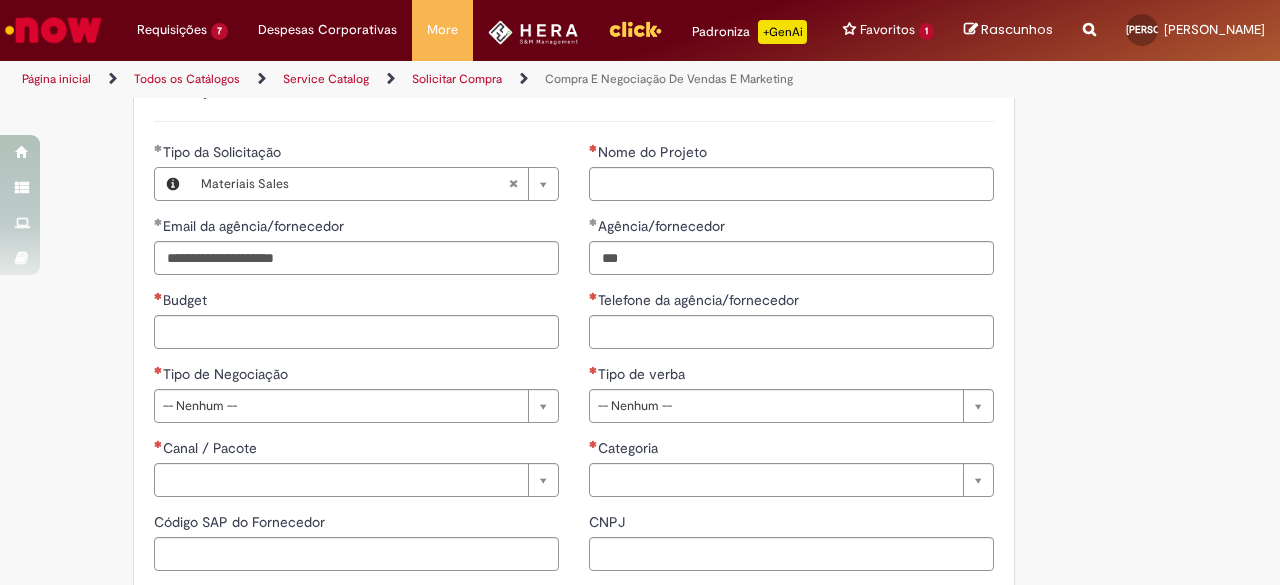 drag, startPoint x: 296, startPoint y: 393, endPoint x: 283, endPoint y: 427, distance: 36.40055 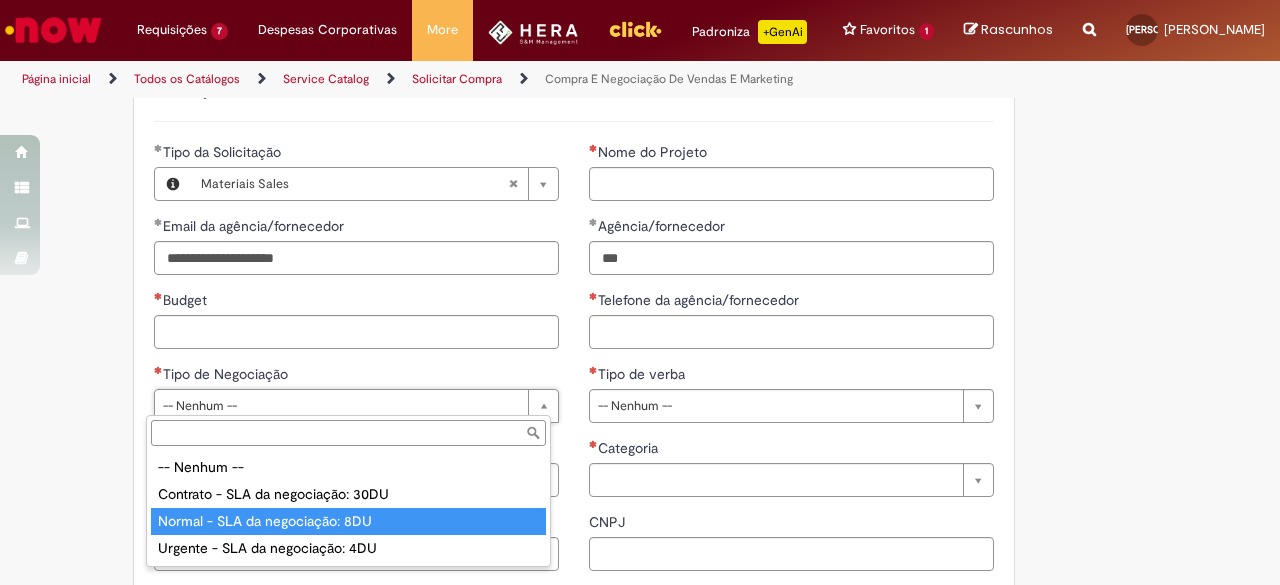 drag, startPoint x: 287, startPoint y: 507, endPoint x: 351, endPoint y: 493, distance: 65.51336 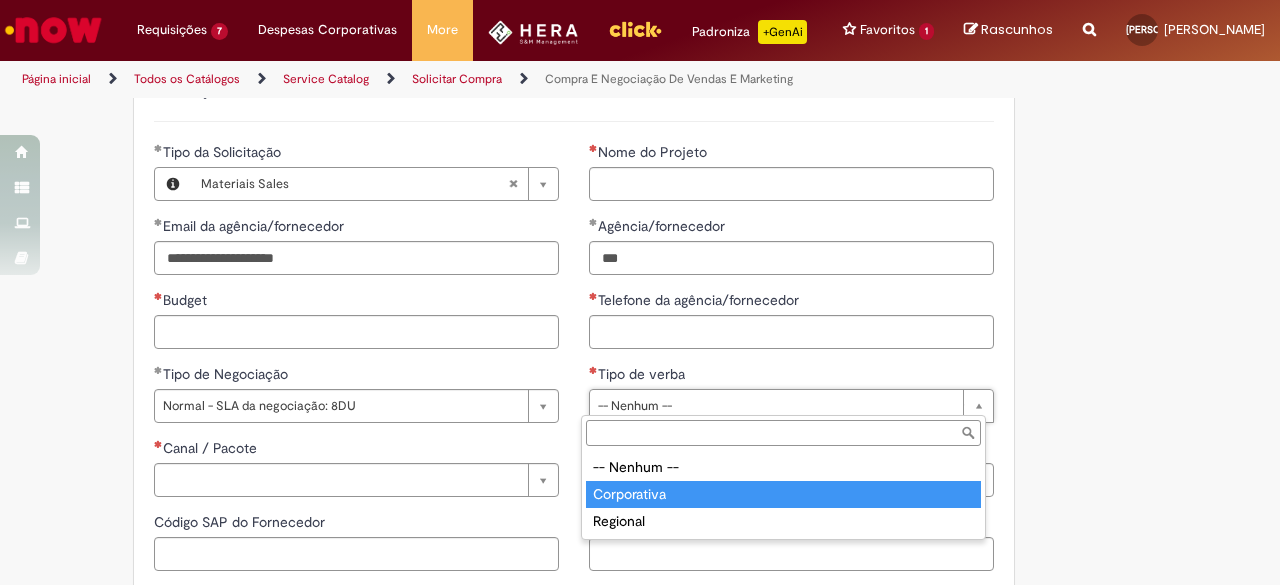 type on "**********" 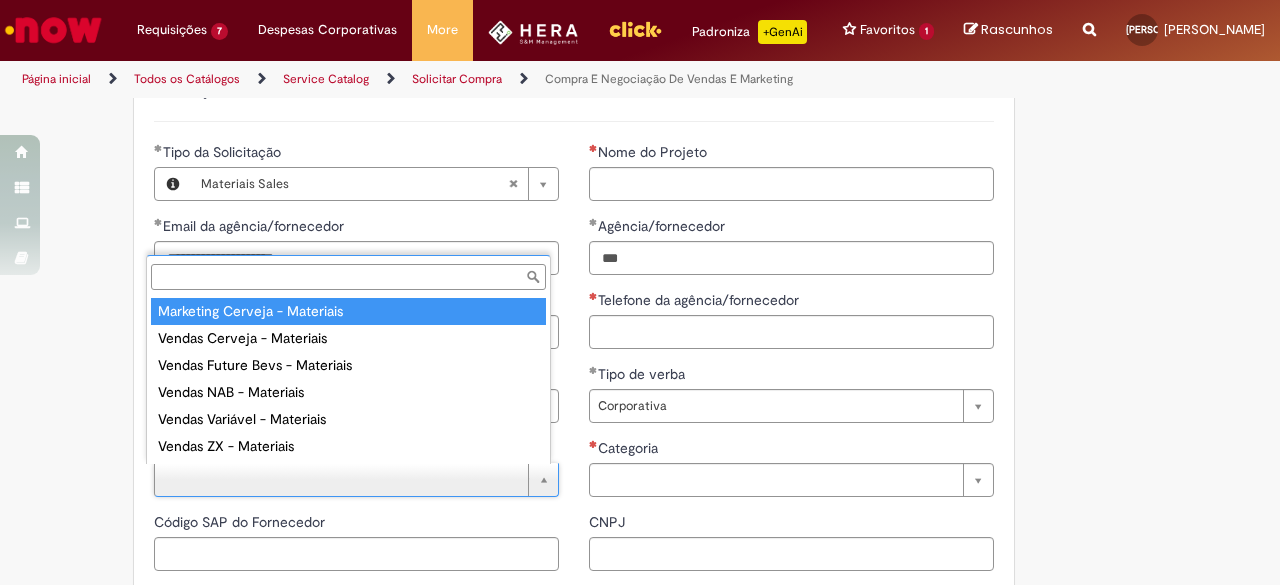 type on "**********" 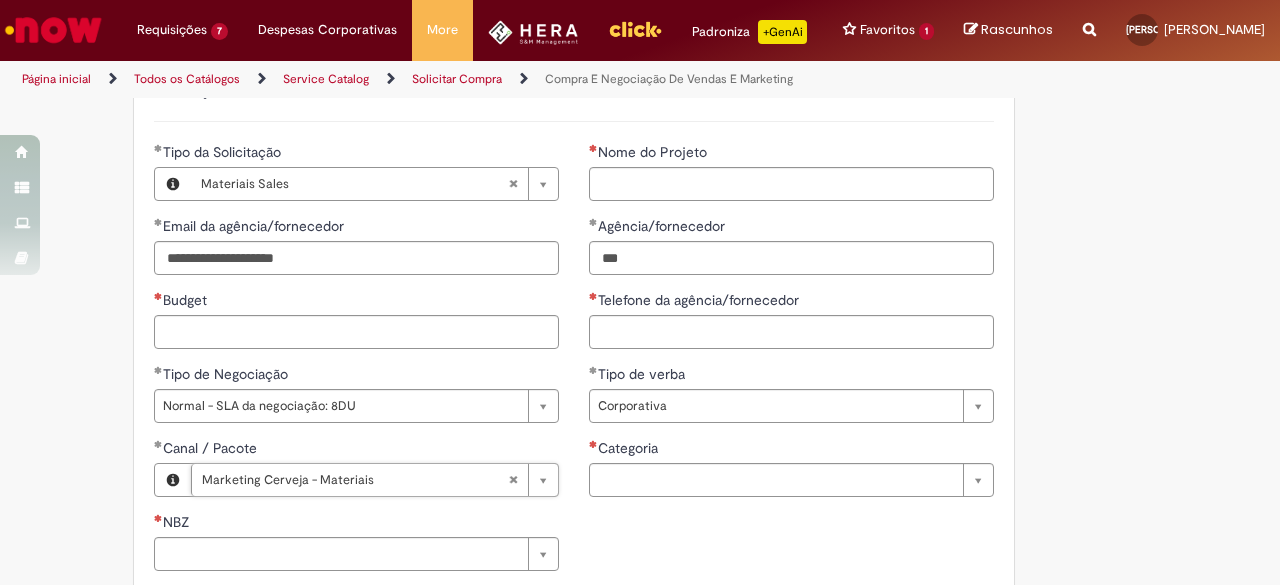 type 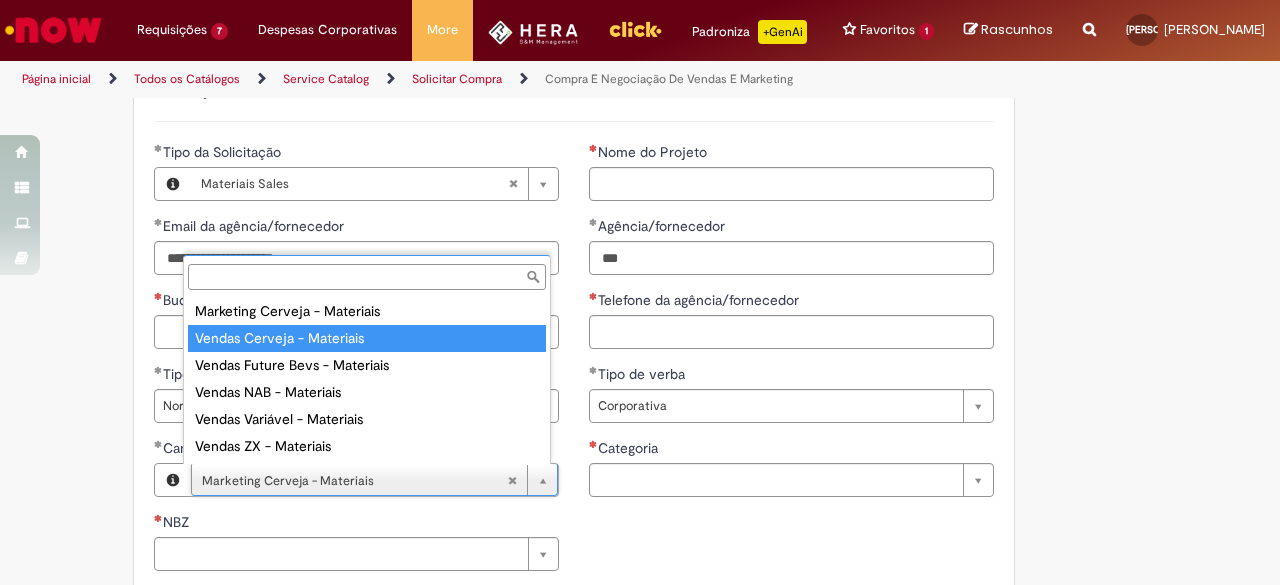type on "**********" 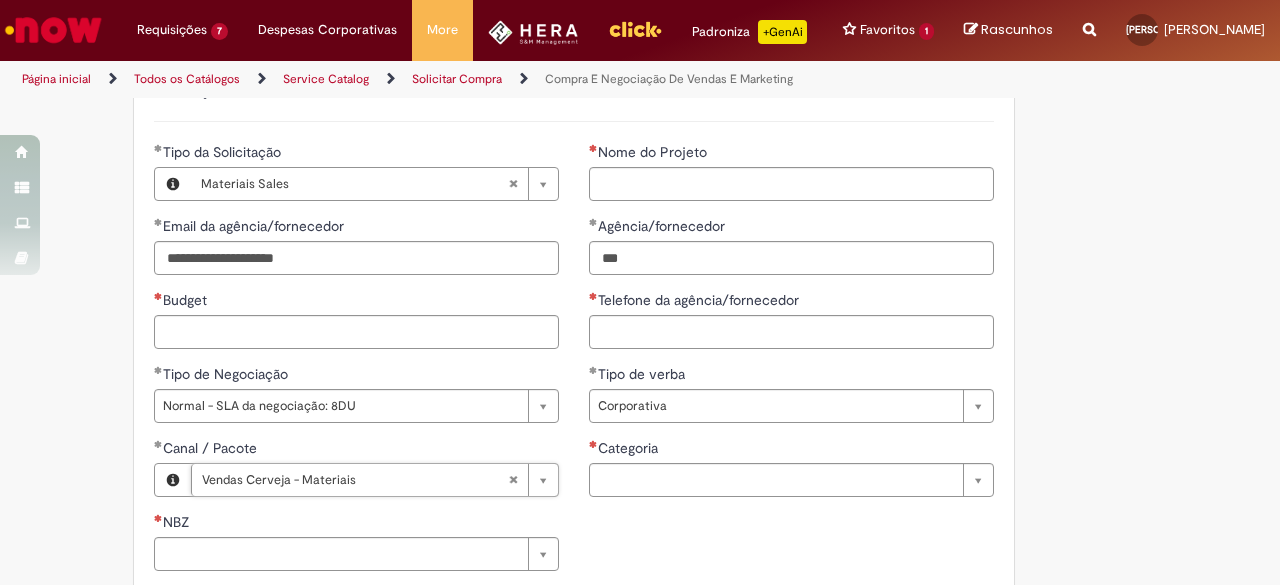 scroll, scrollTop: 0, scrollLeft: 166, axis: horizontal 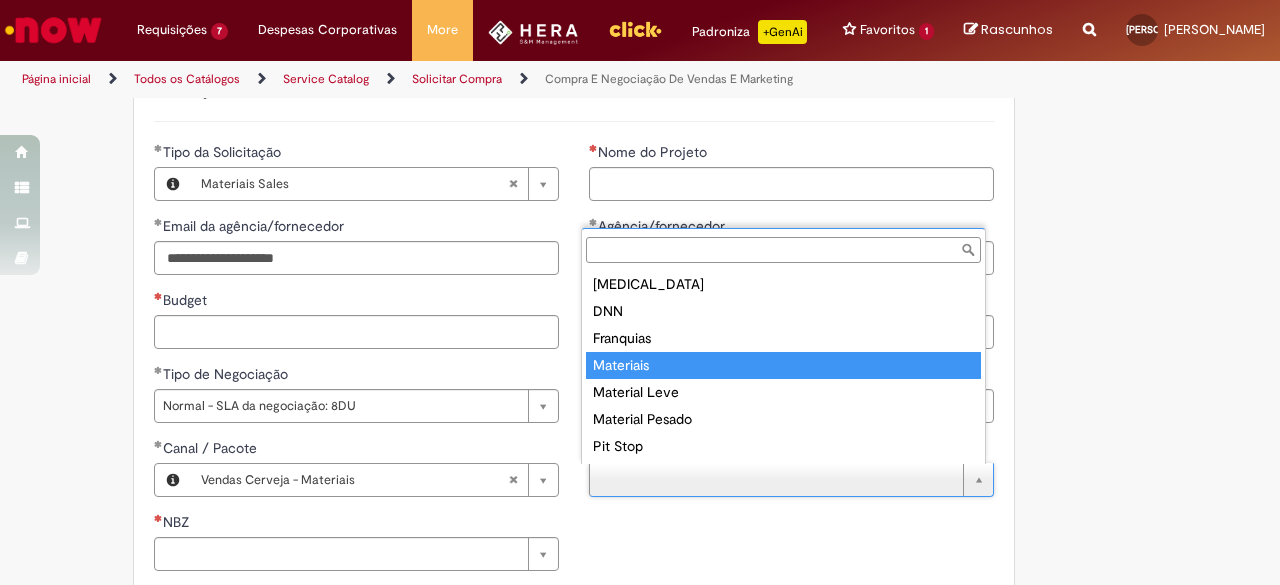type on "*********" 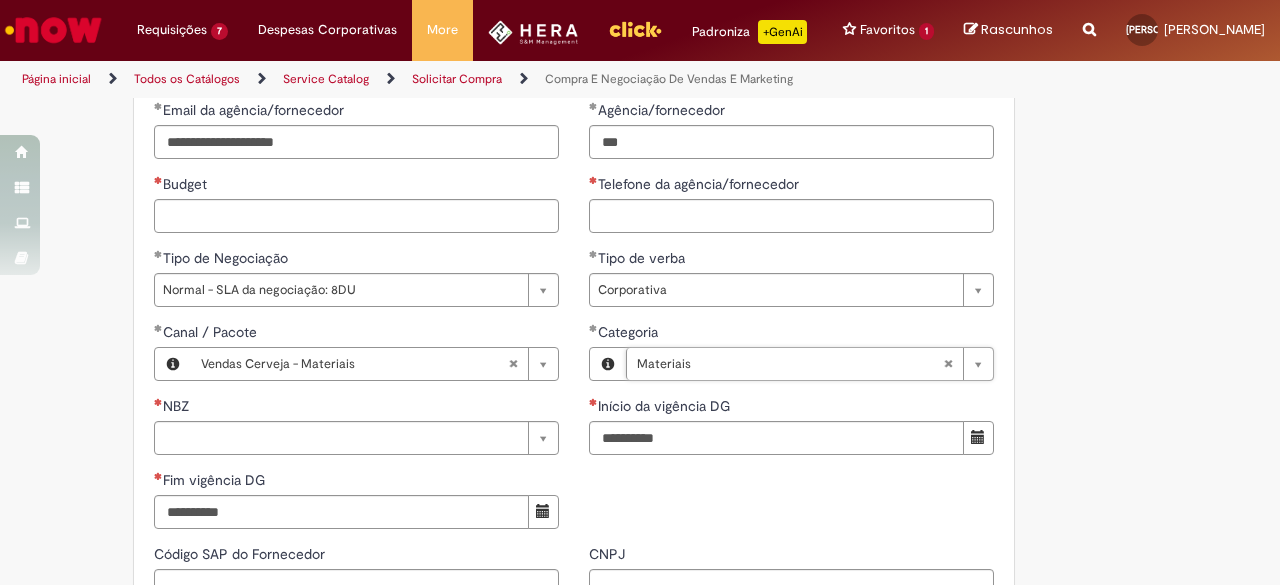 scroll, scrollTop: 1122, scrollLeft: 0, axis: vertical 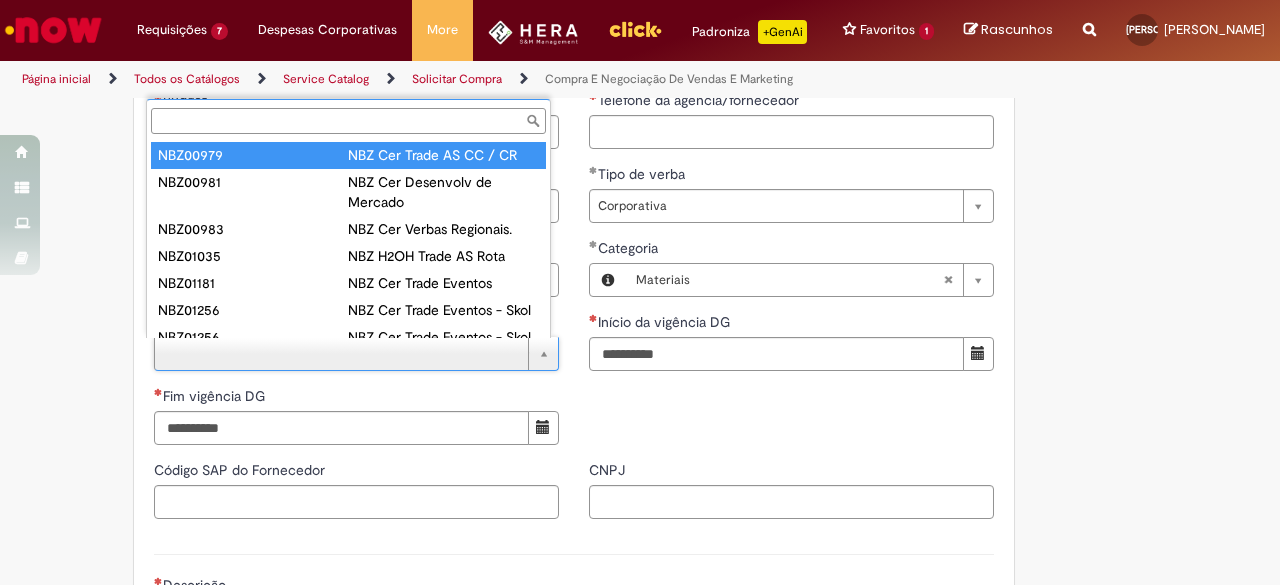 drag, startPoint x: 428, startPoint y: 161, endPoint x: 517, endPoint y: 303, distance: 167.5858 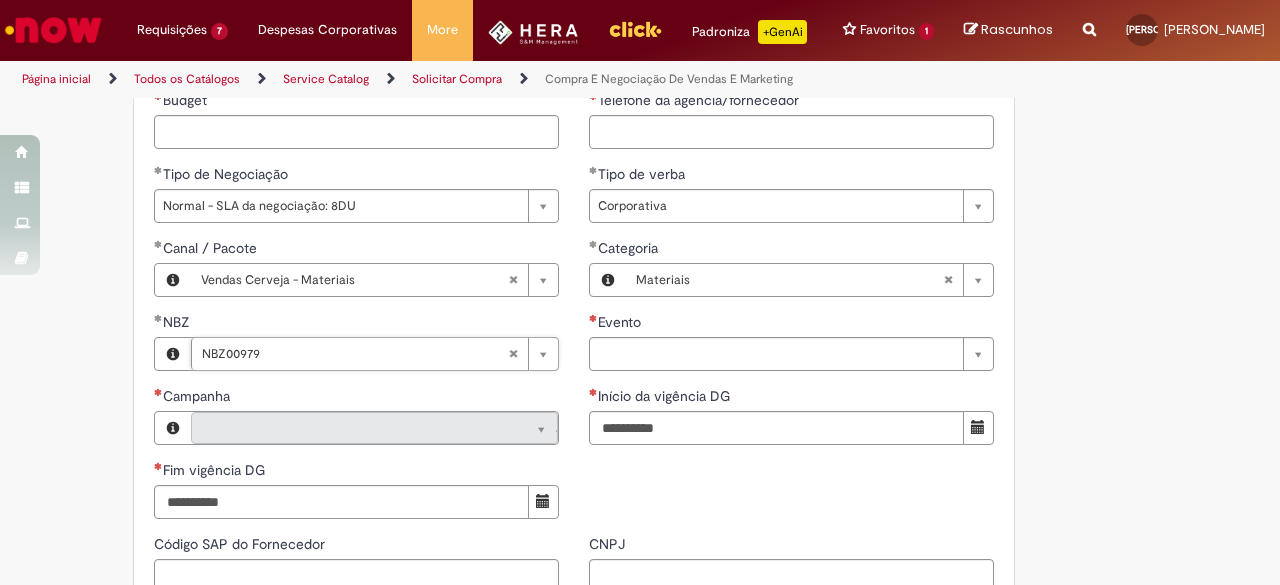 type on "********" 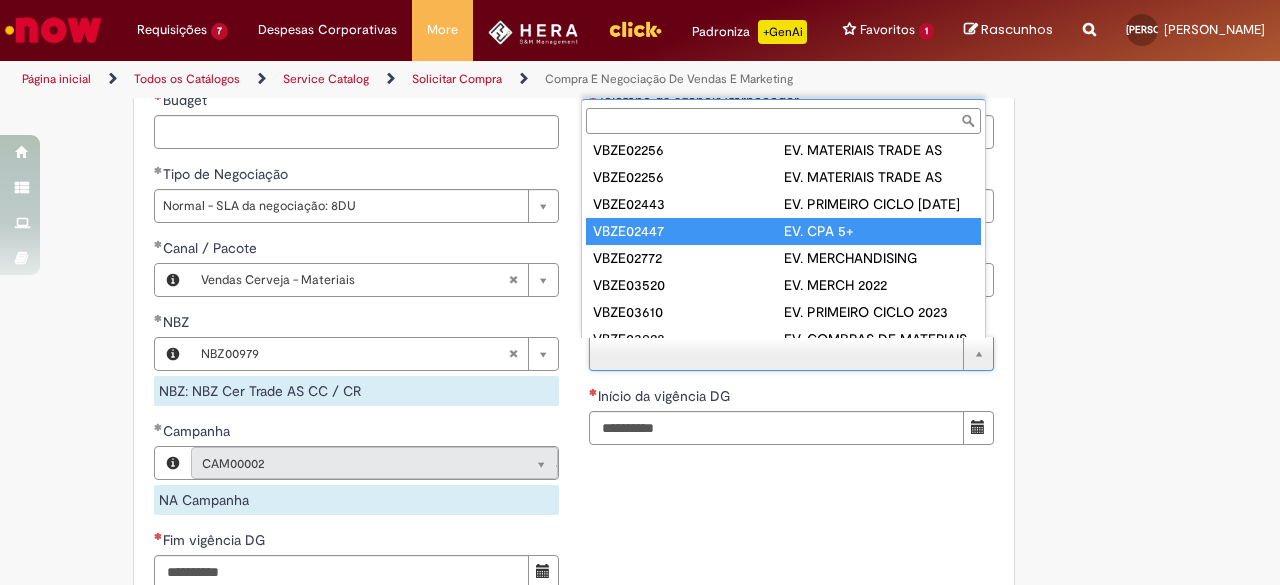 scroll, scrollTop: 91, scrollLeft: 0, axis: vertical 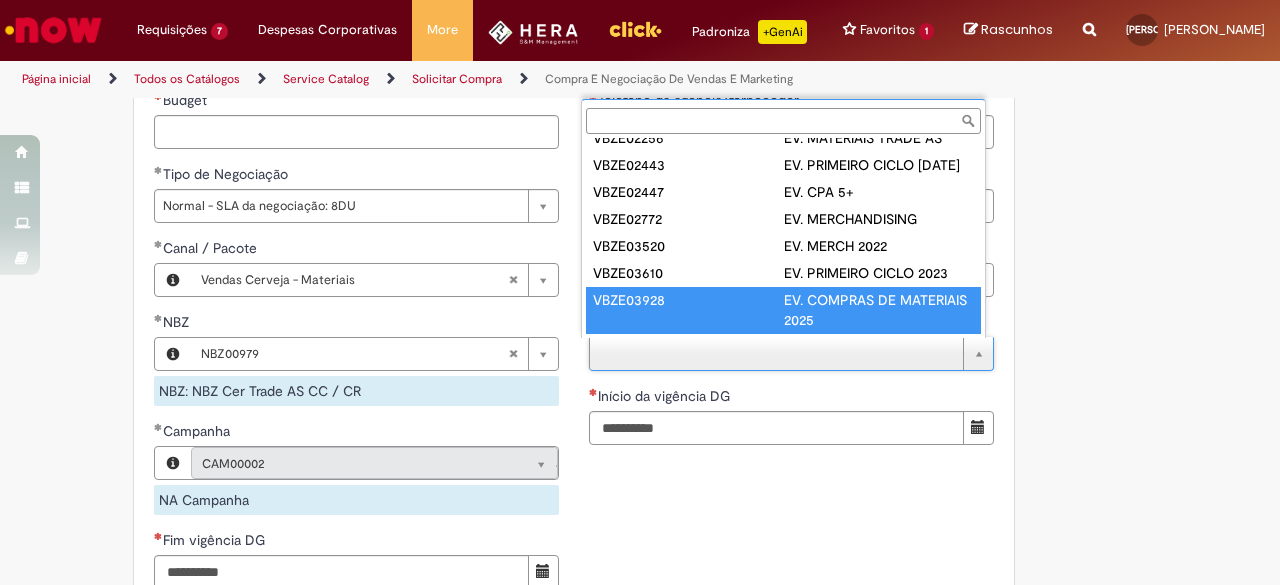 type on "*********" 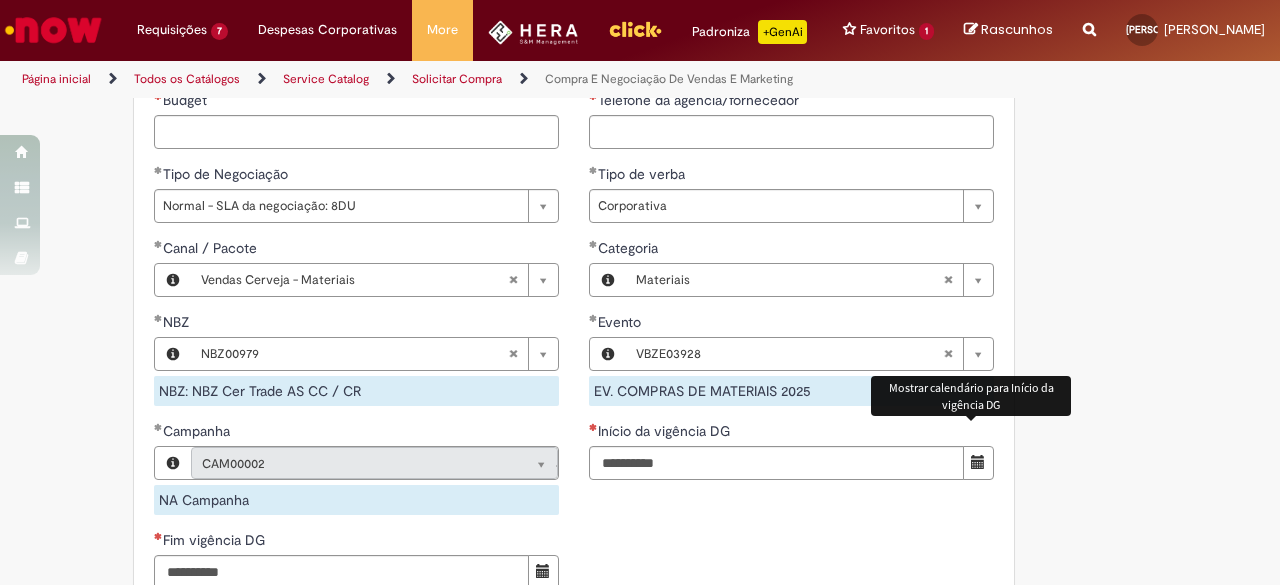 click at bounding box center (978, 463) 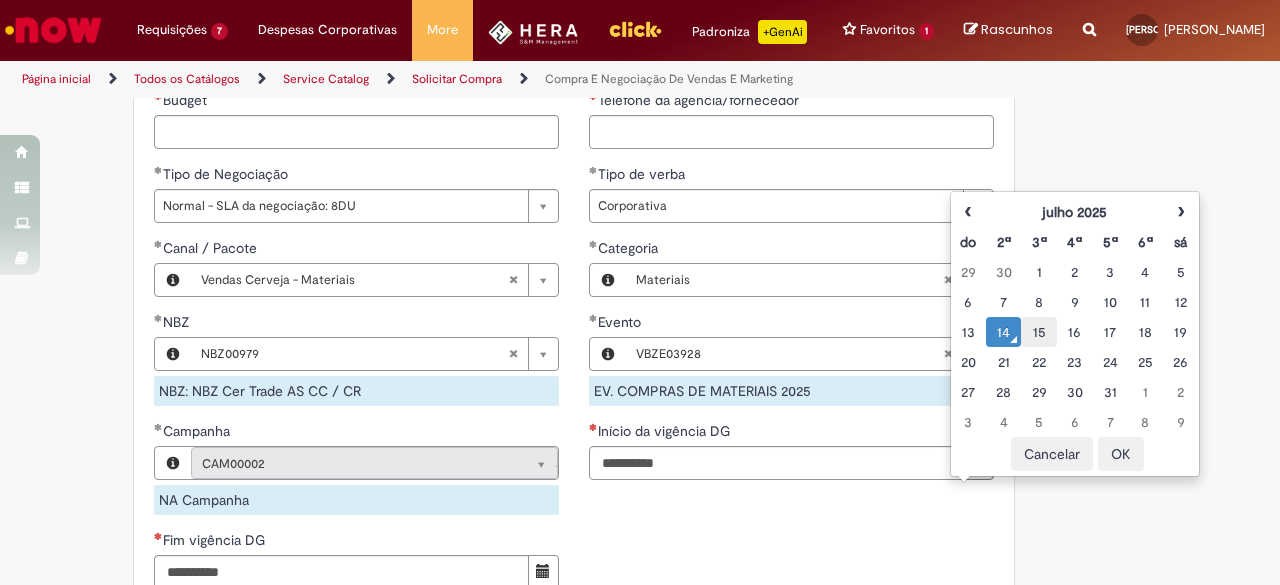 click on "15" at bounding box center [1038, 332] 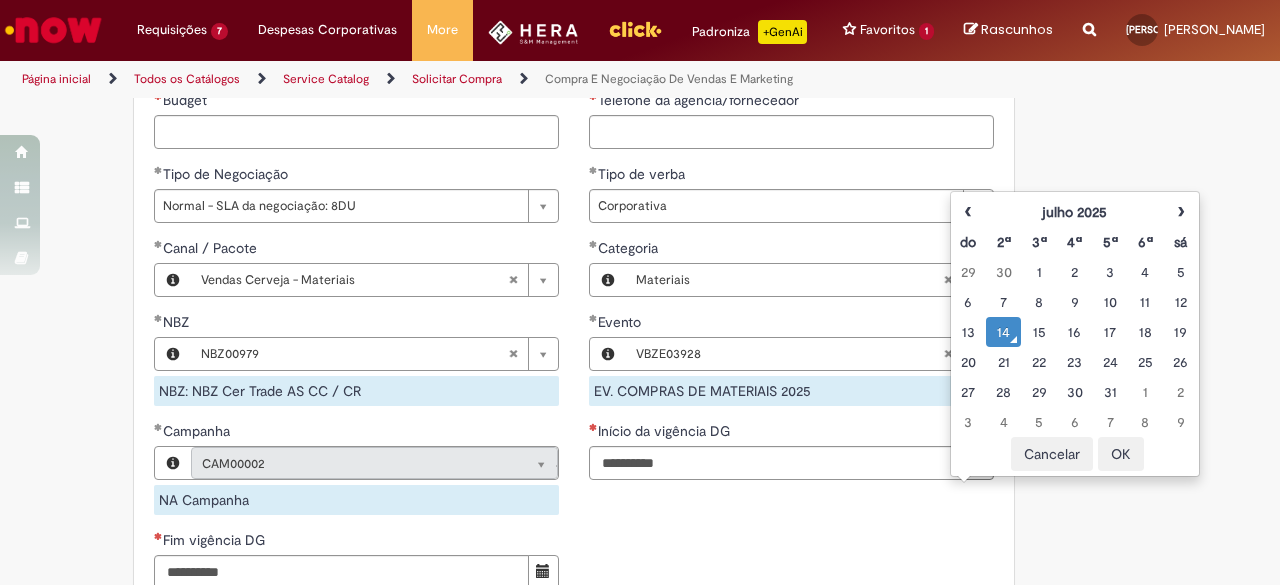 type on "**********" 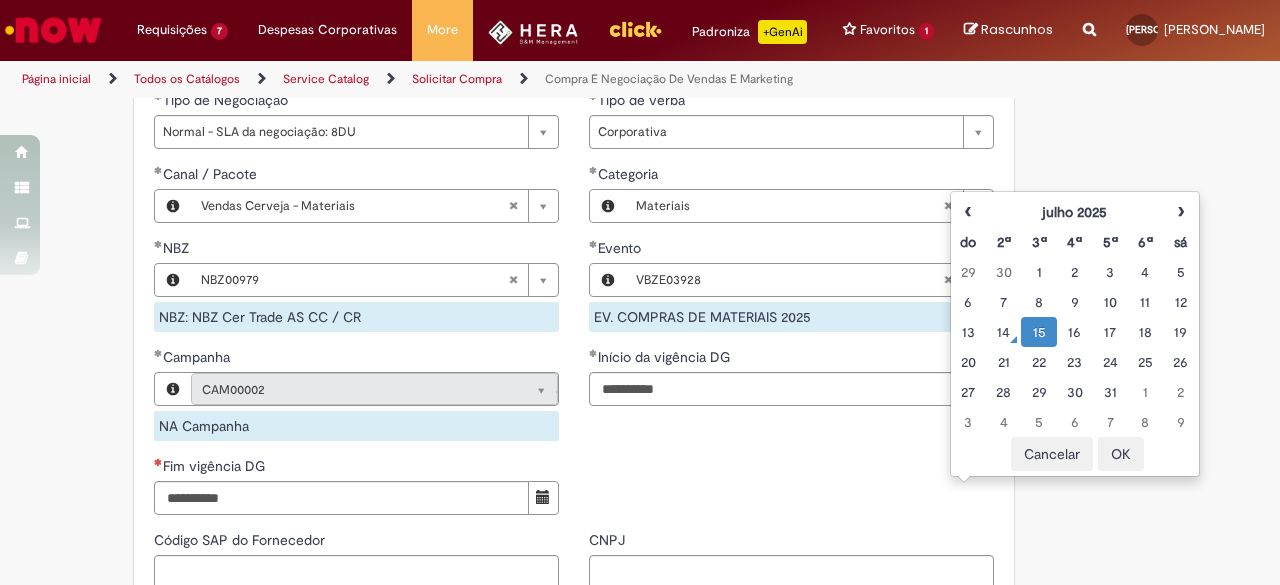 scroll, scrollTop: 1322, scrollLeft: 0, axis: vertical 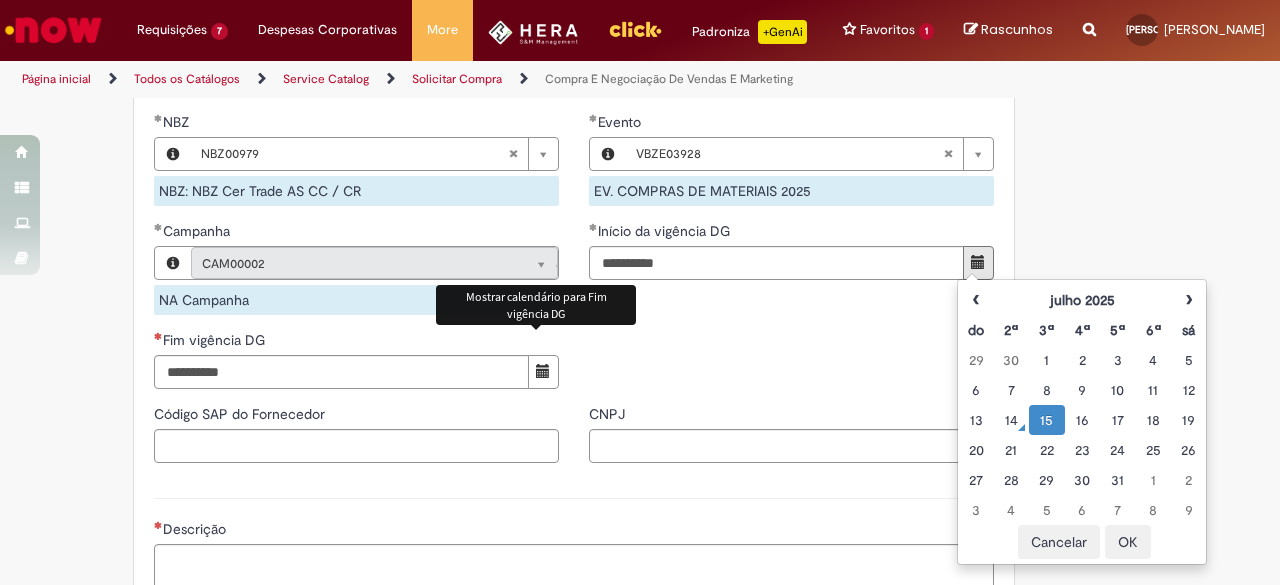 click at bounding box center [543, 371] 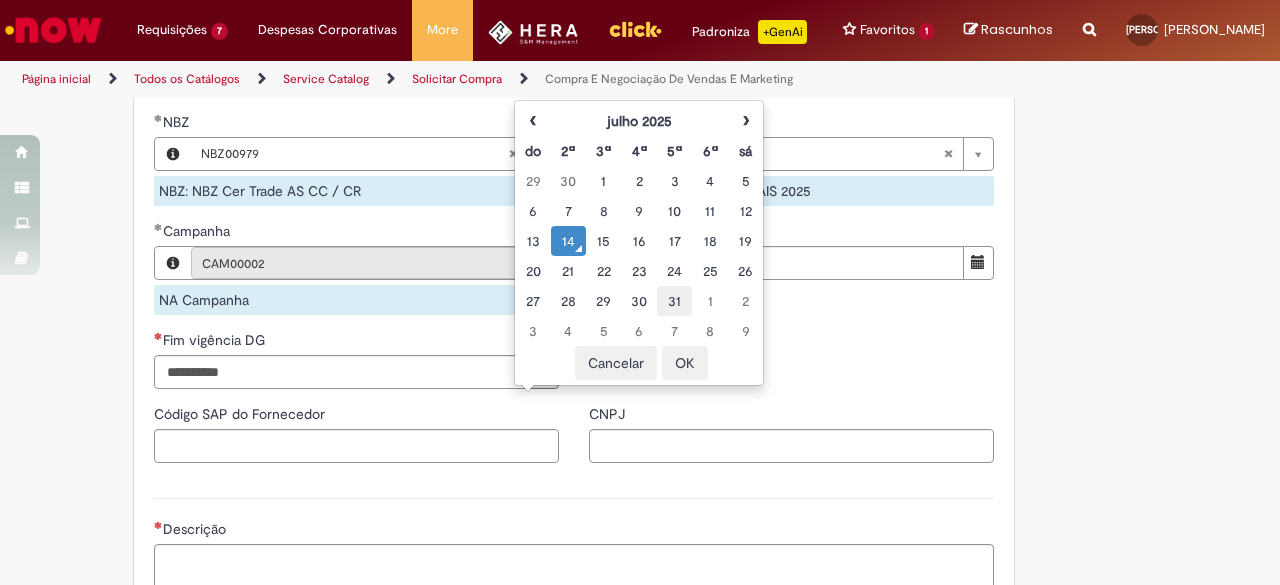 click on "31" at bounding box center (674, 301) 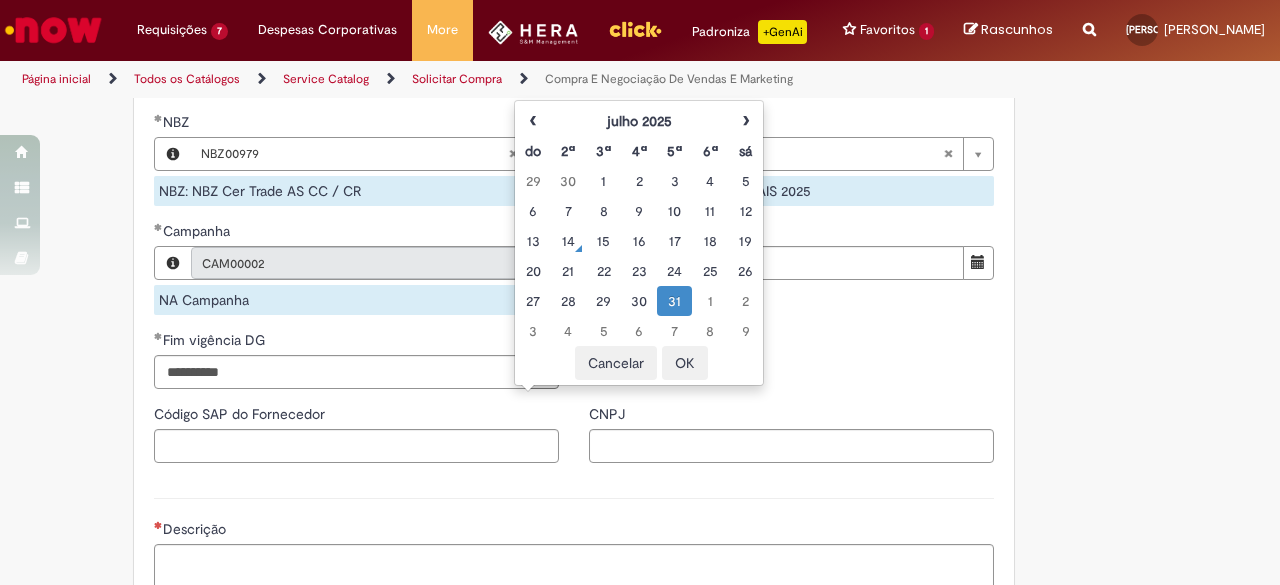 click on "CNPJ" at bounding box center (791, 416) 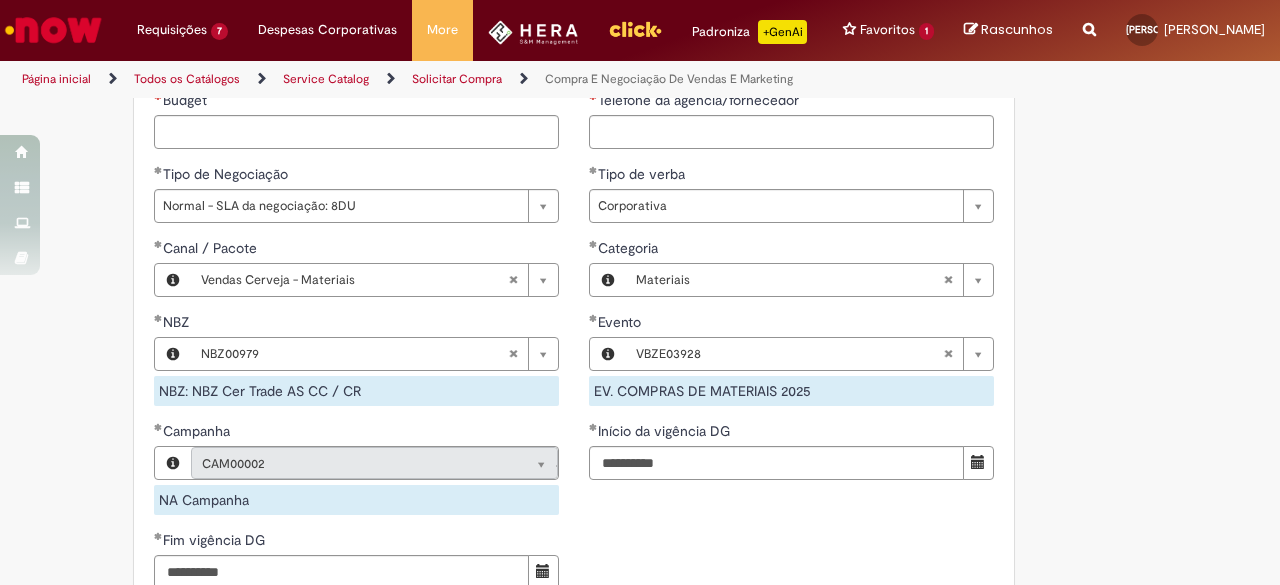 scroll, scrollTop: 922, scrollLeft: 0, axis: vertical 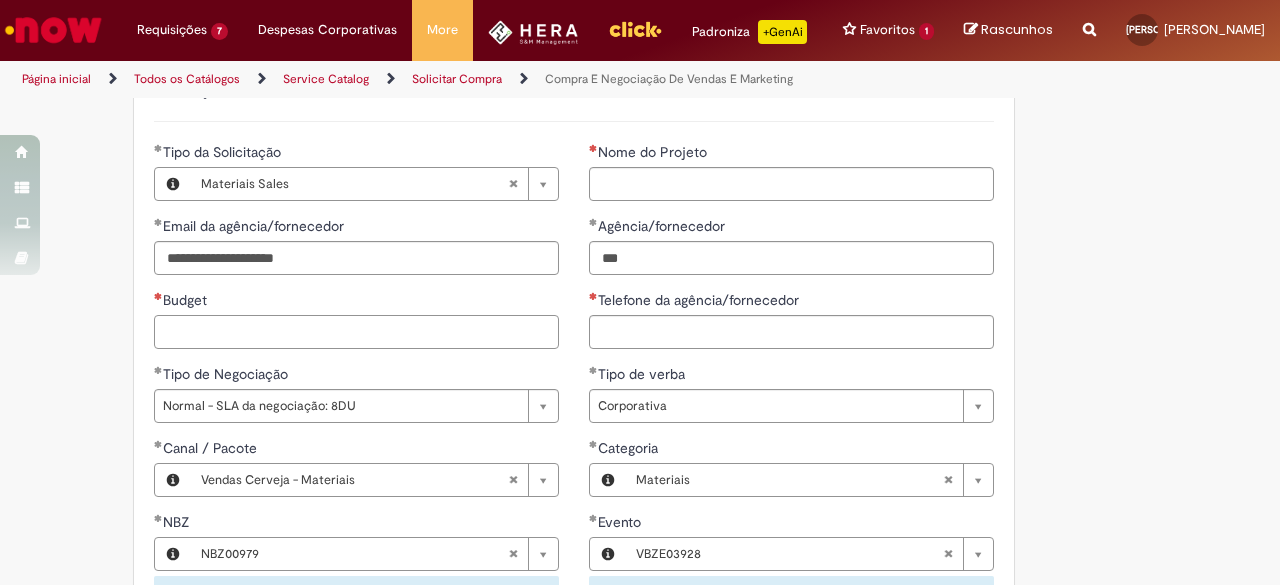 click on "Budget" at bounding box center (356, 332) 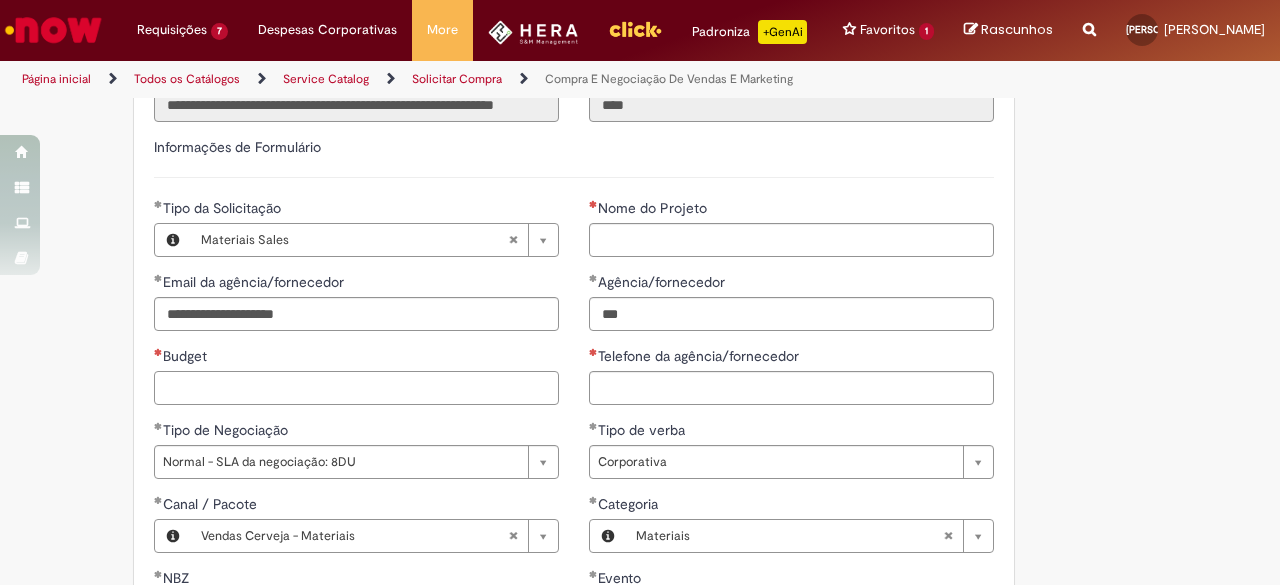 scroll, scrollTop: 822, scrollLeft: 0, axis: vertical 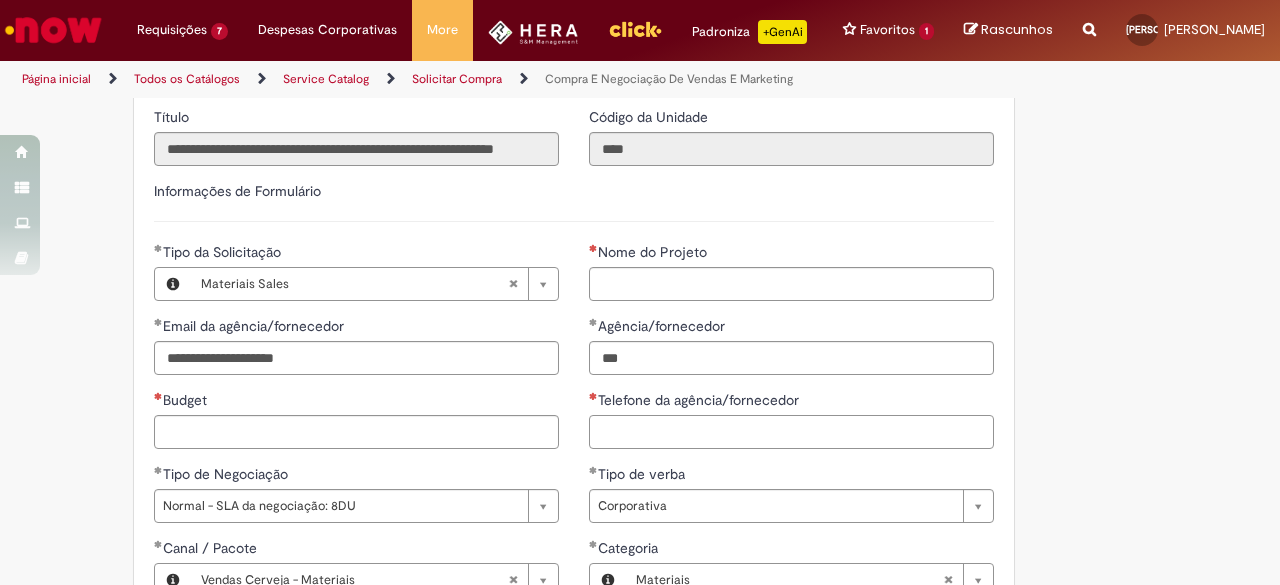 click on "Telefone da agência/fornecedor" at bounding box center (791, 432) 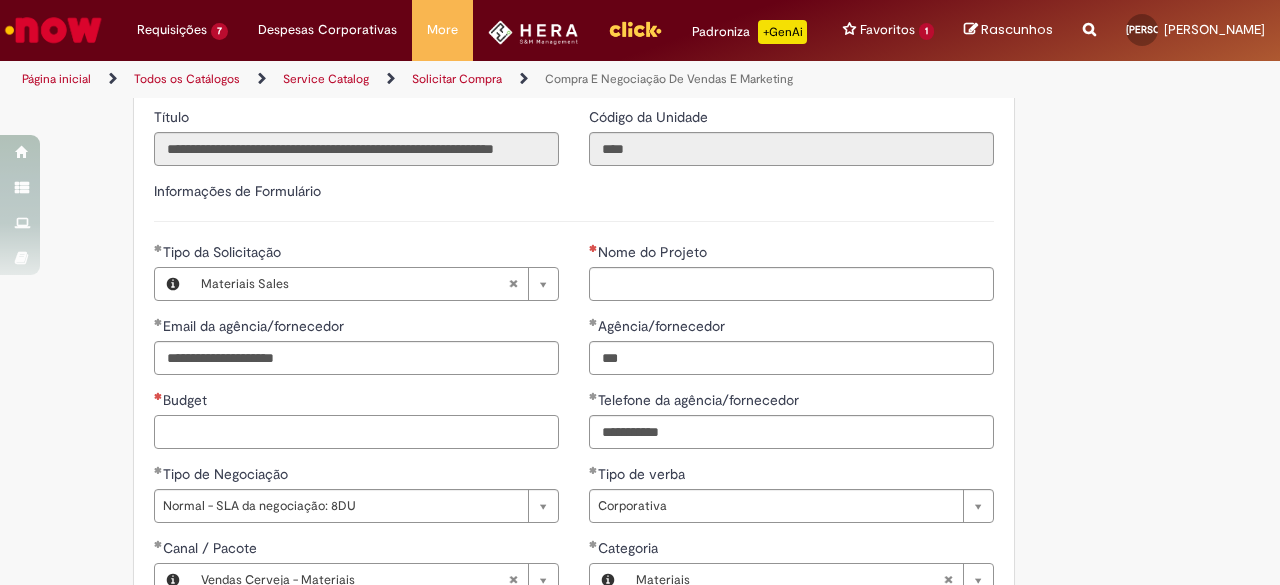 click on "Budget" at bounding box center [356, 432] 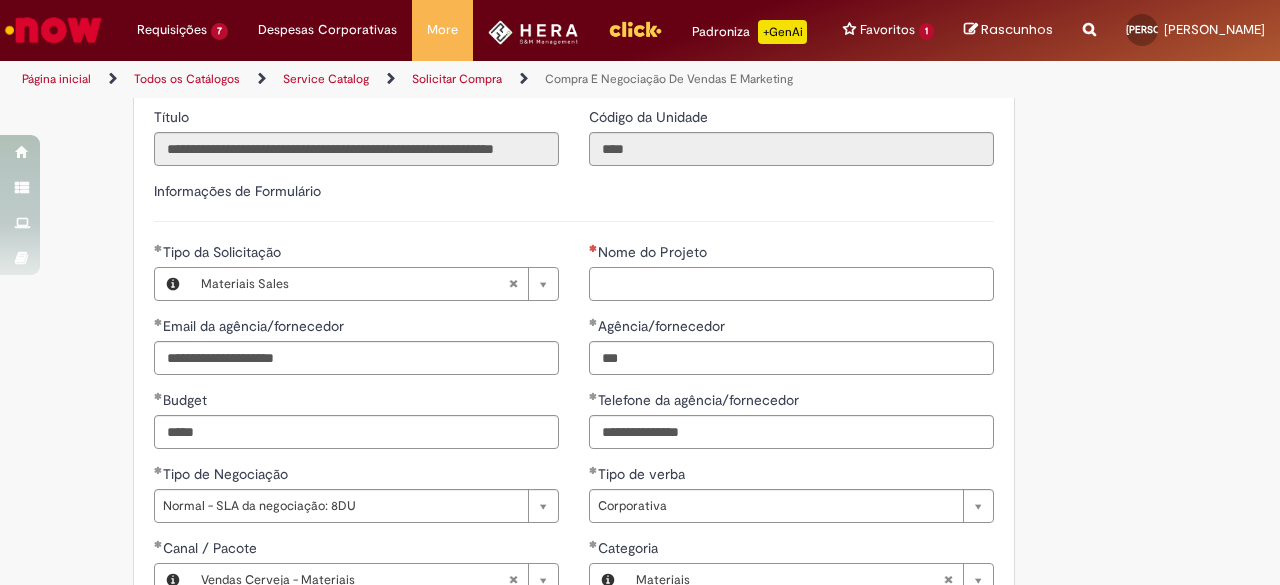 type on "**********" 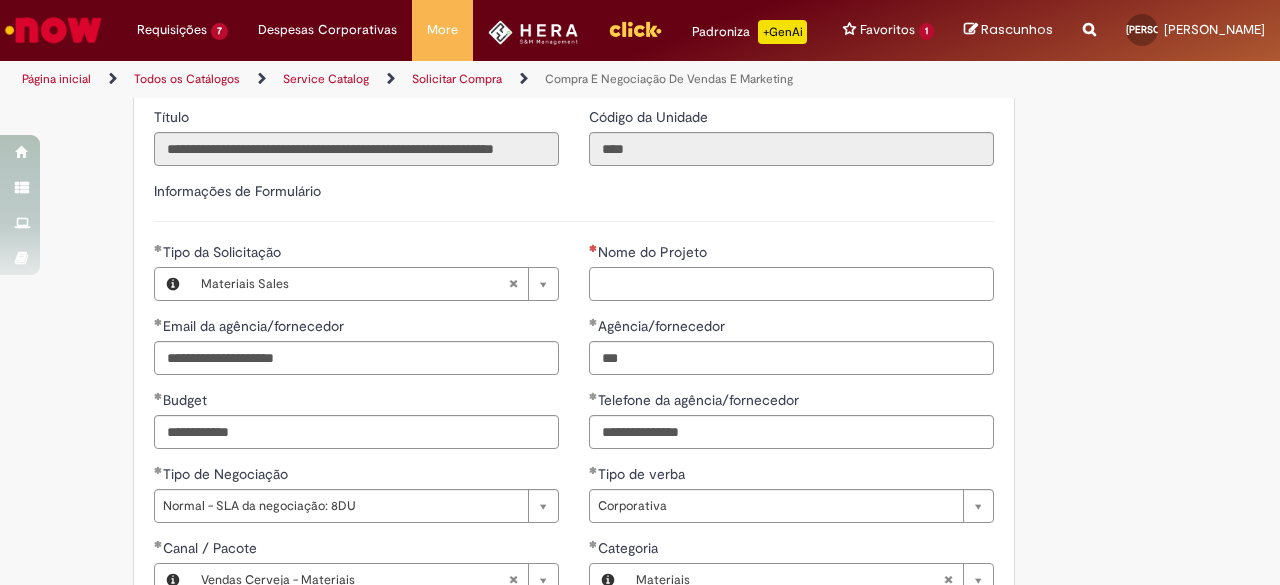 click on "Nome do Projeto" at bounding box center [791, 284] 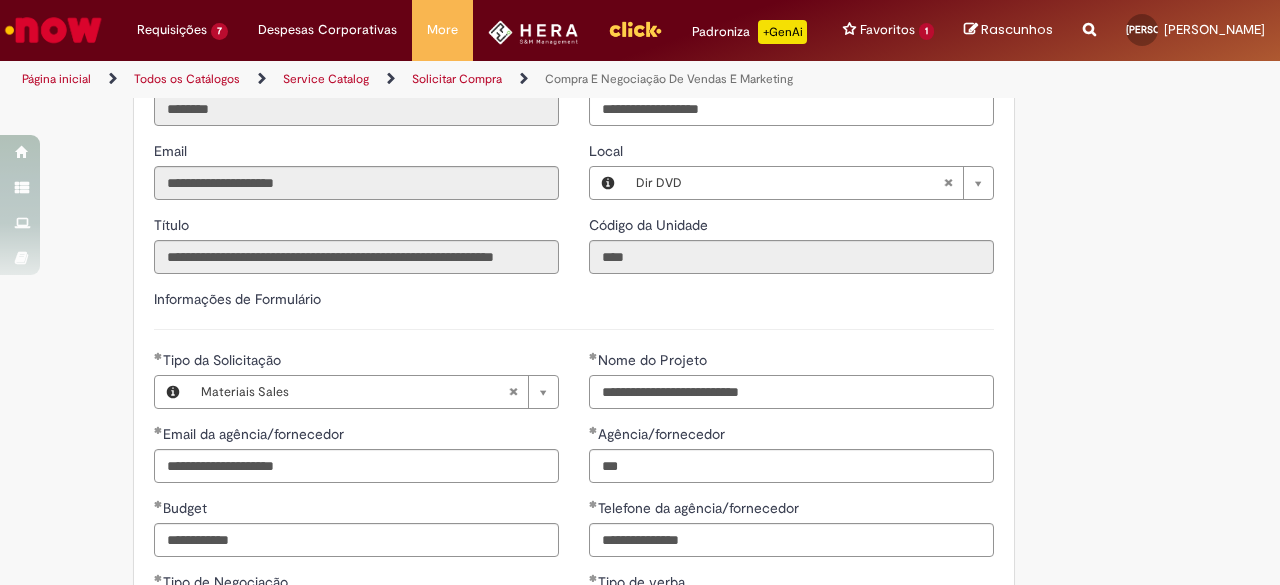 scroll, scrollTop: 722, scrollLeft: 0, axis: vertical 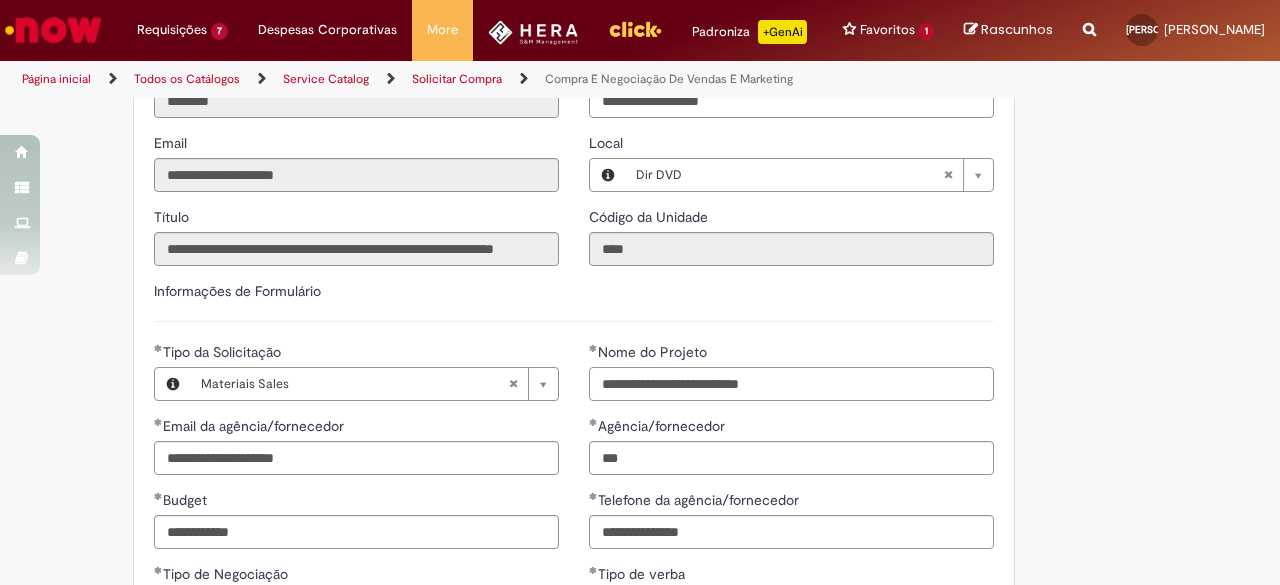 drag, startPoint x: 816, startPoint y: 377, endPoint x: 527, endPoint y: 378, distance: 289.00174 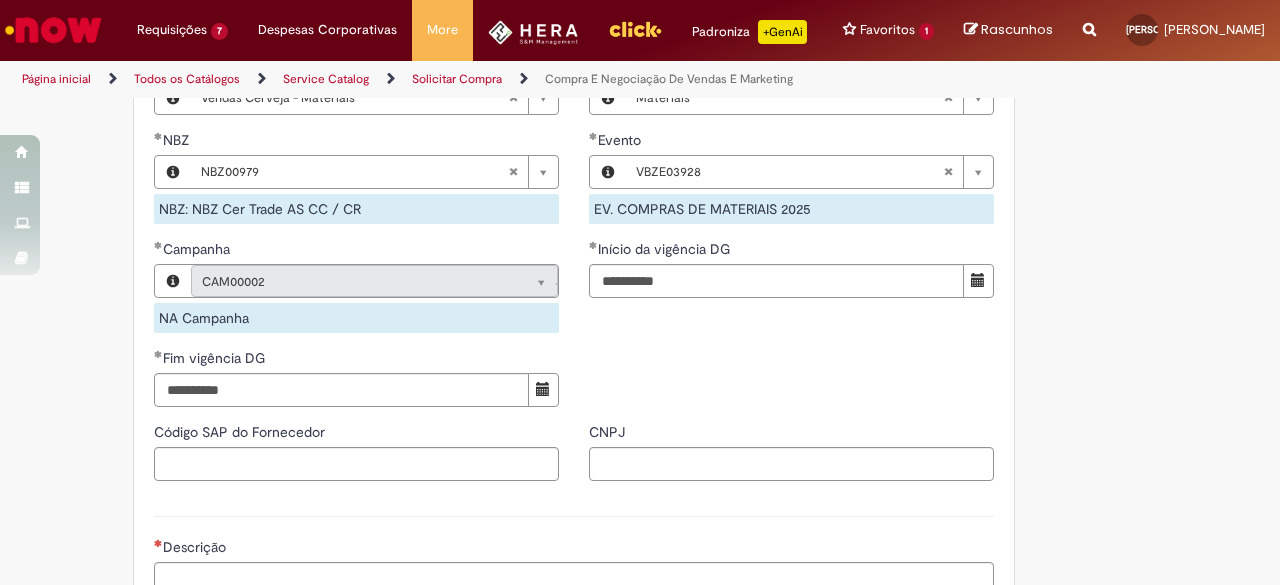 scroll, scrollTop: 1322, scrollLeft: 0, axis: vertical 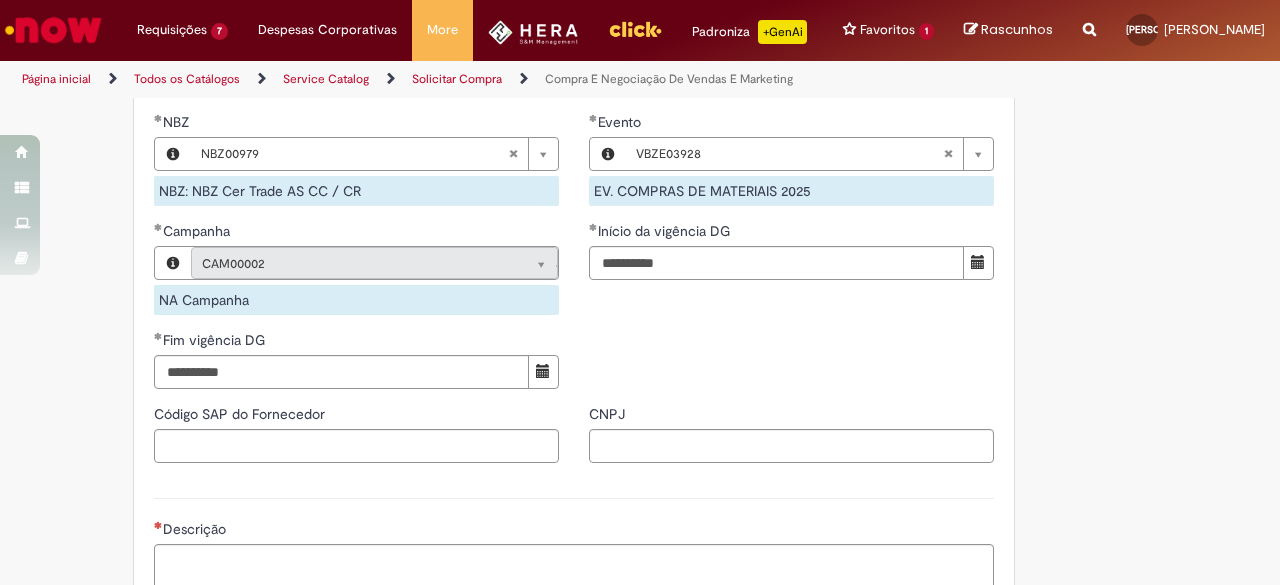 type on "**********" 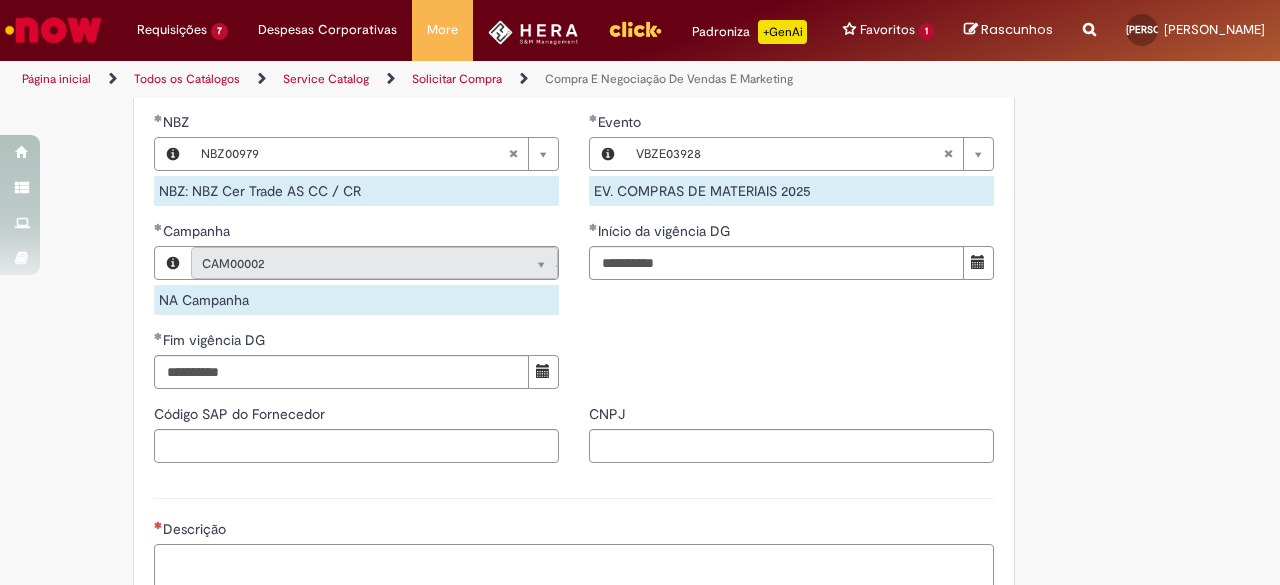 click on "Descrição" at bounding box center (574, 570) 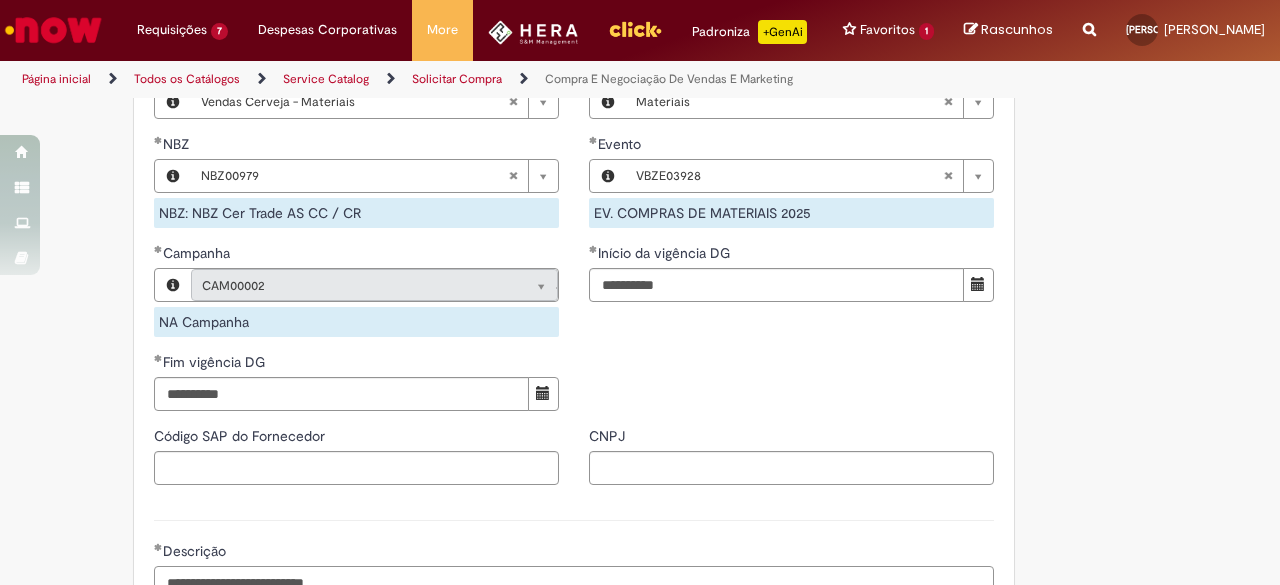 scroll, scrollTop: 1694, scrollLeft: 0, axis: vertical 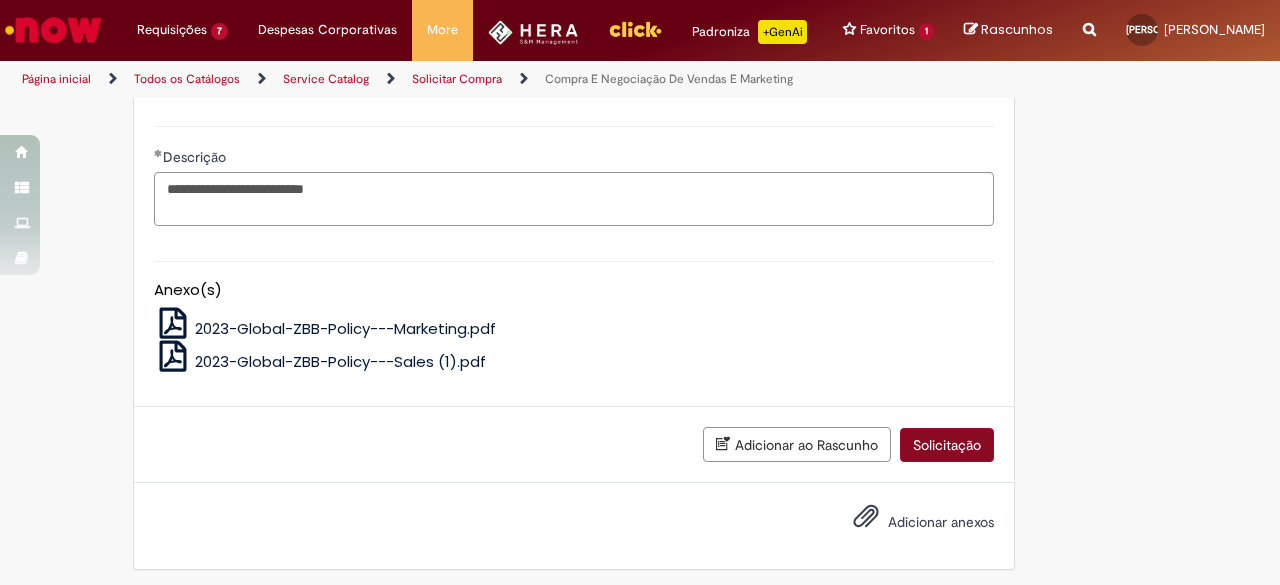 type on "**********" 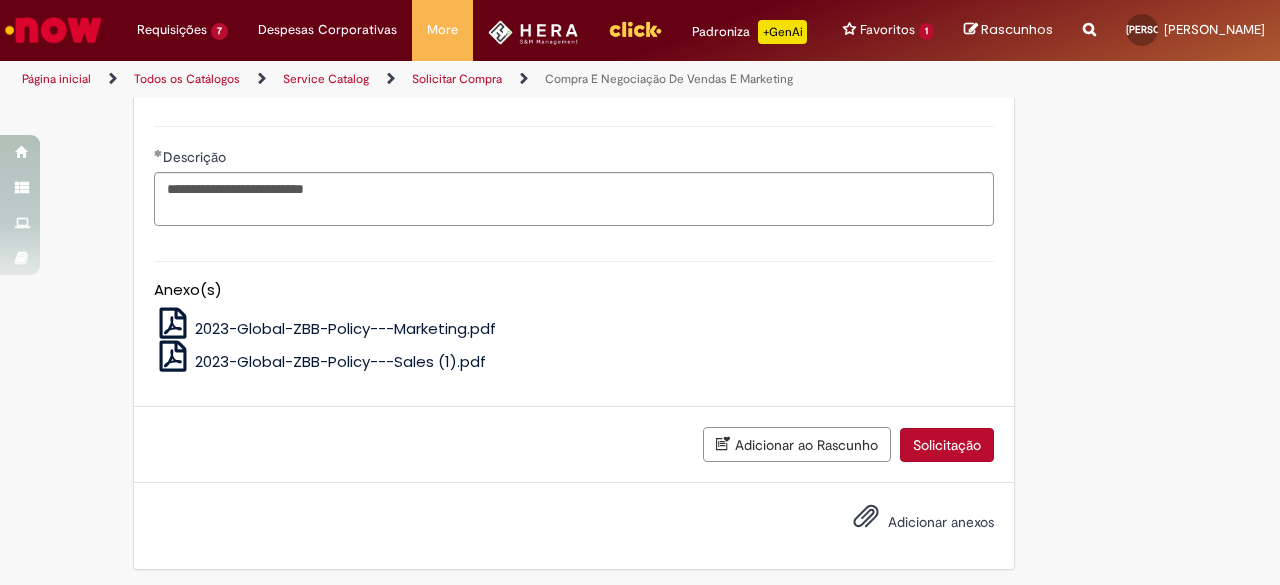 click on "Solicitação" at bounding box center [947, 445] 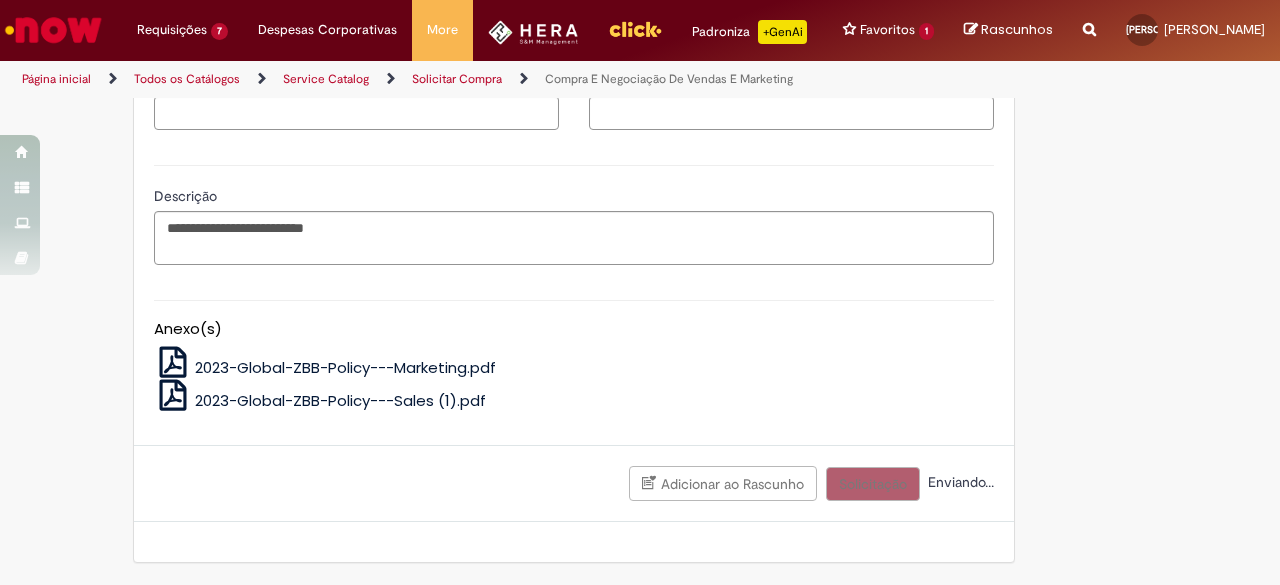 scroll, scrollTop: 1648, scrollLeft: 0, axis: vertical 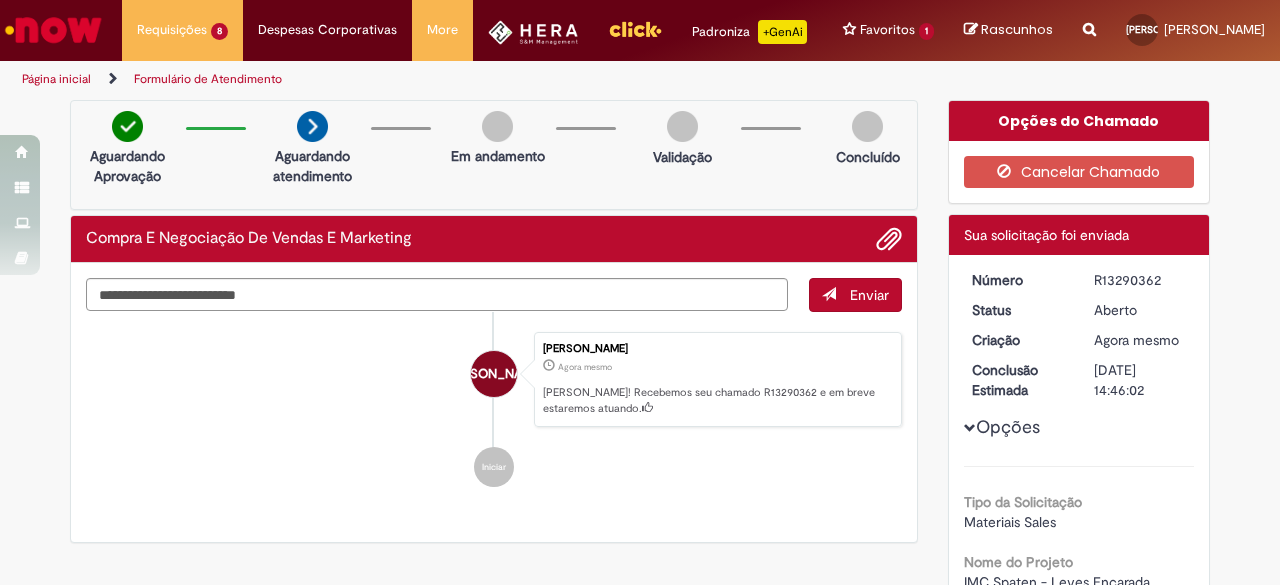 click on "R13290362" at bounding box center (1140, 280) 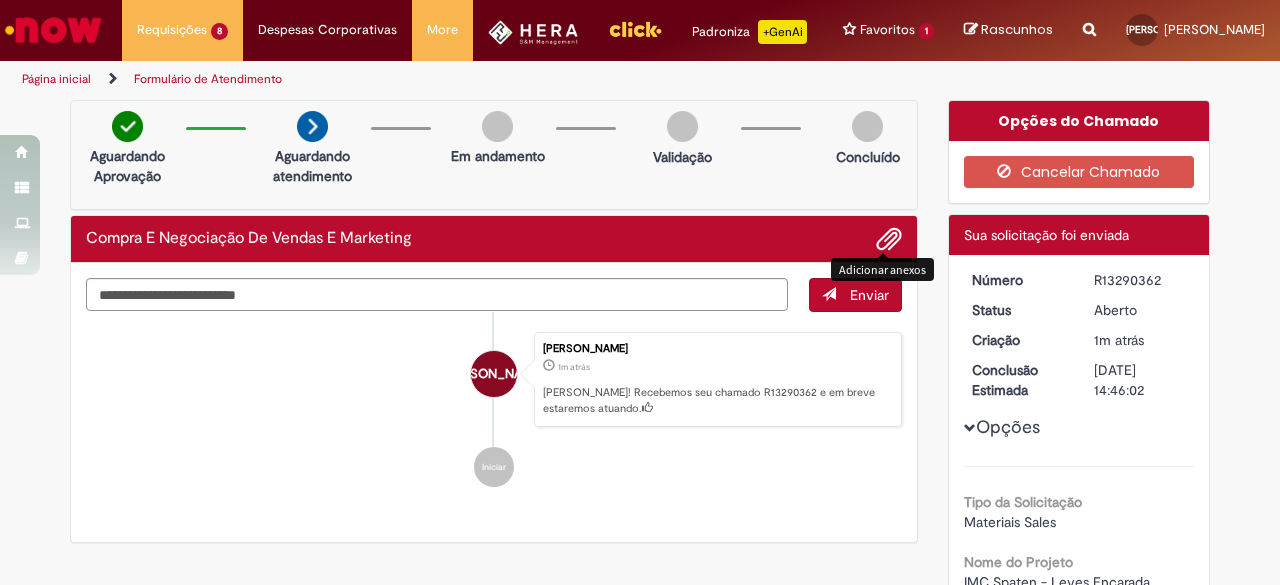 click at bounding box center [889, 240] 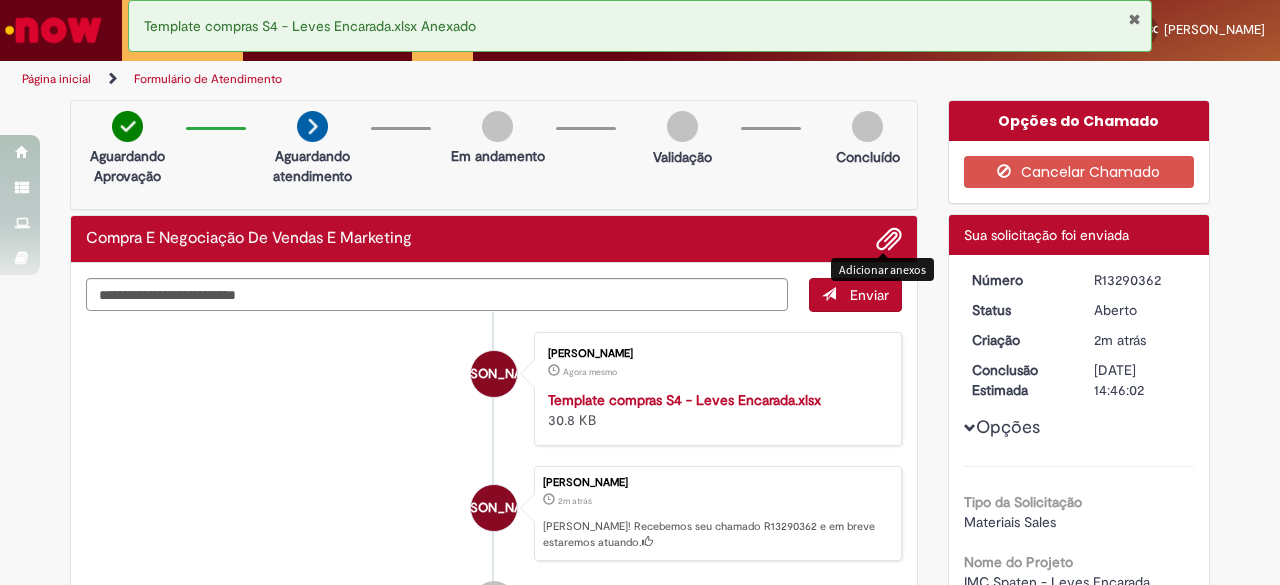 click at bounding box center (889, 240) 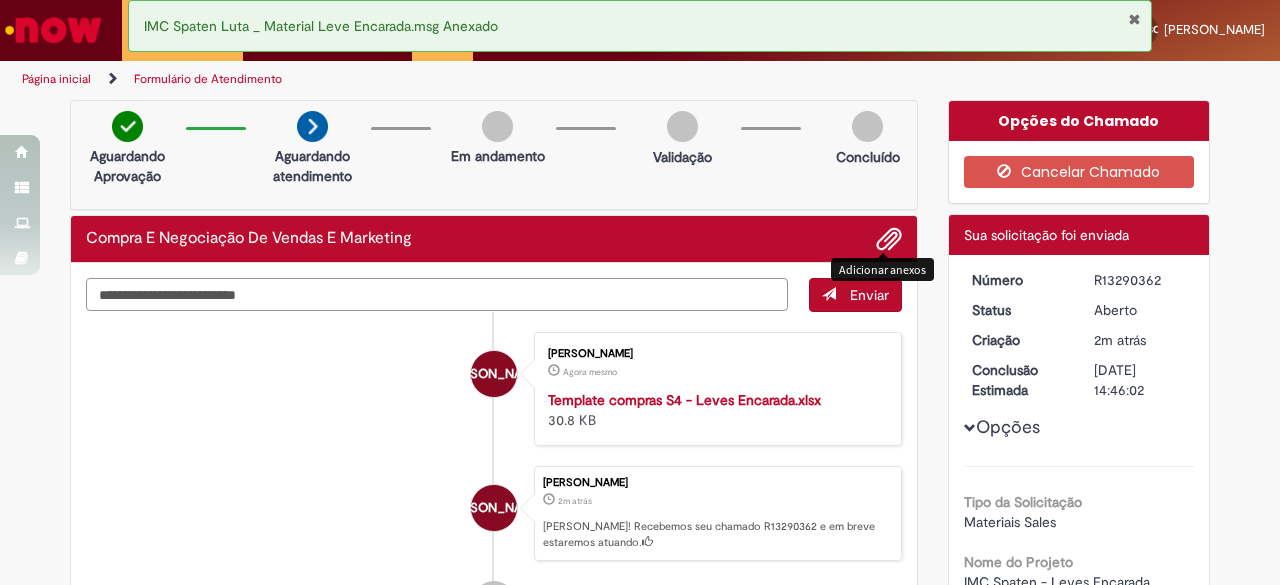 click at bounding box center [437, 294] 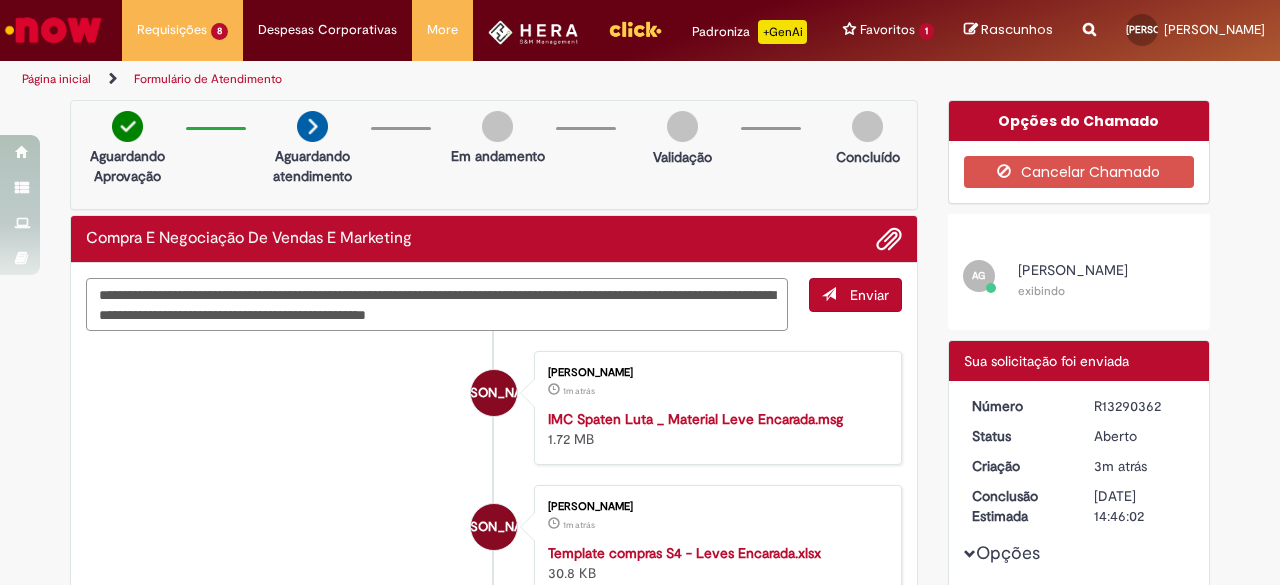 type on "**********" 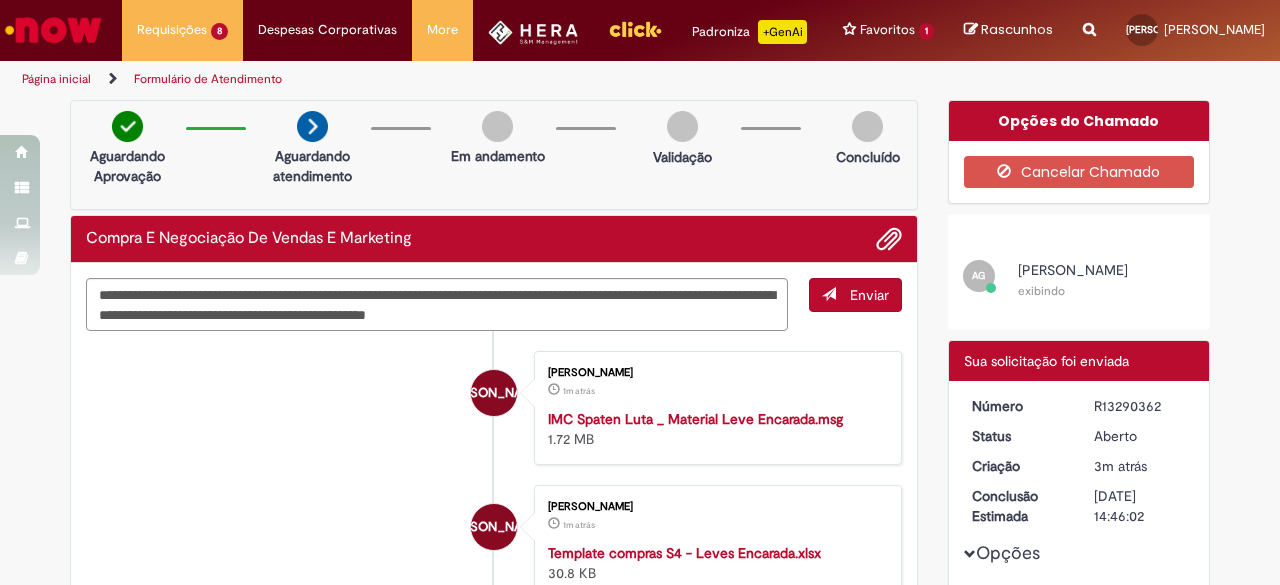 click on "**********" at bounding box center (494, 546) 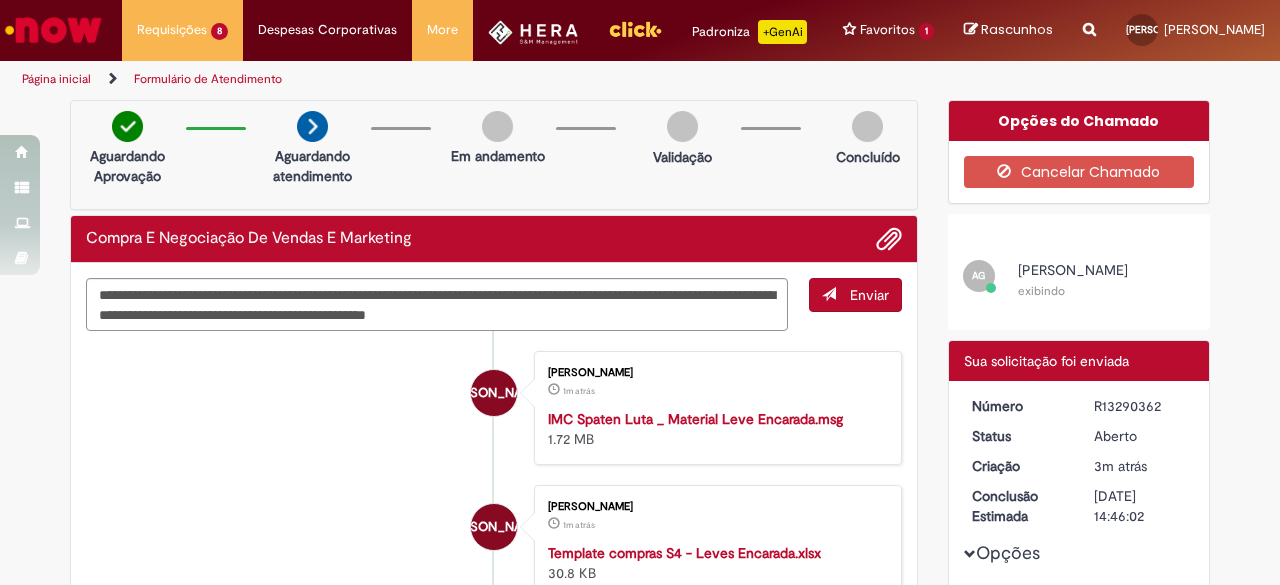 click on "Enviar" at bounding box center (869, 295) 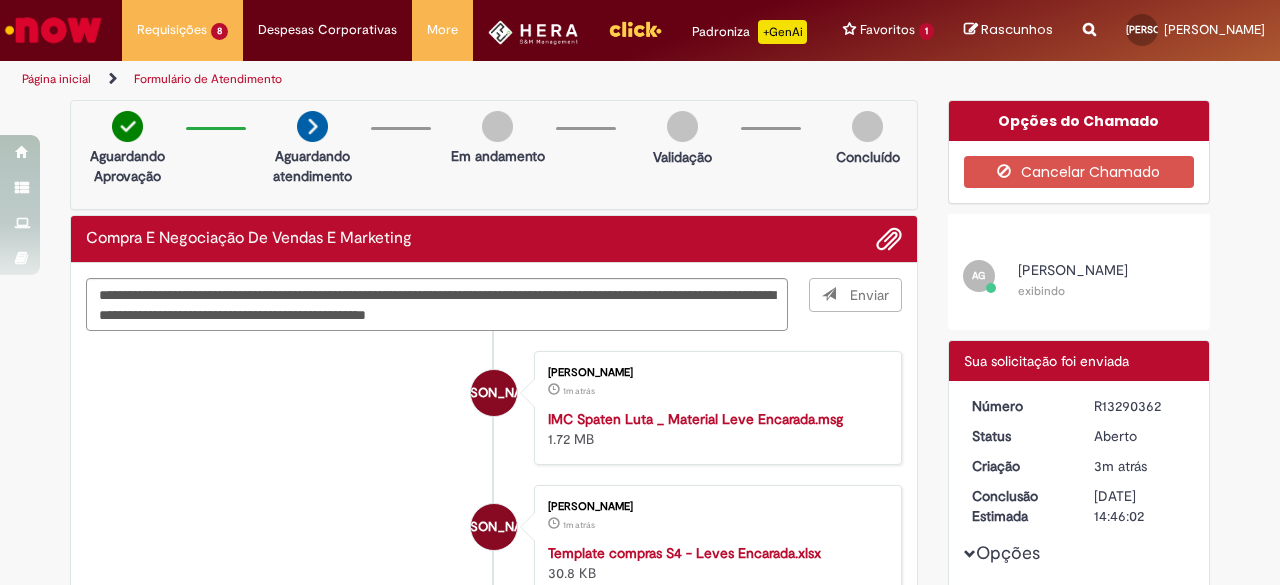 type 